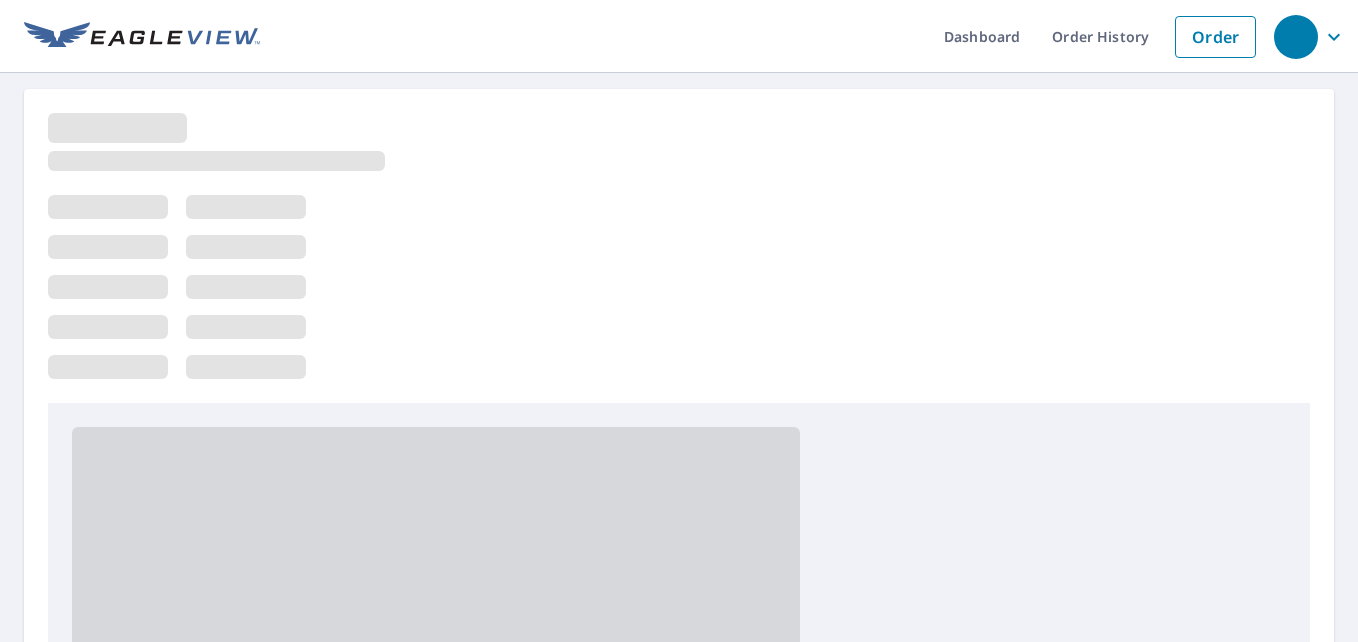 scroll, scrollTop: 0, scrollLeft: 0, axis: both 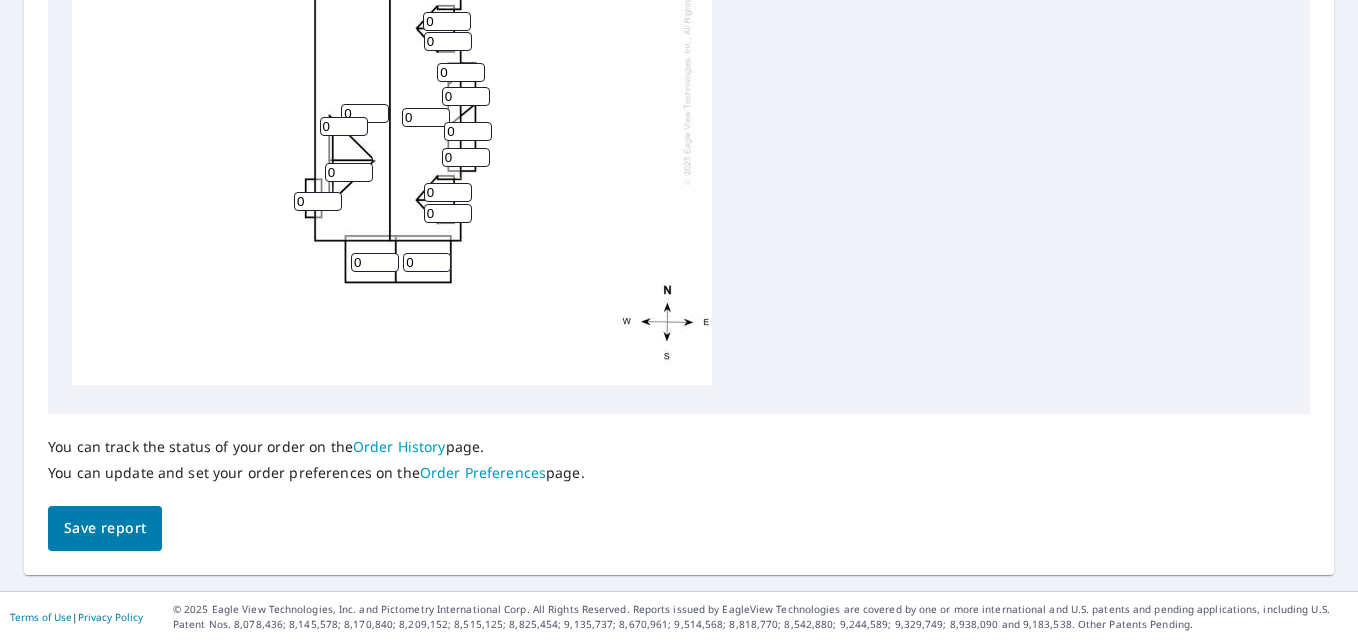 click on "Order History" at bounding box center [399, 446] 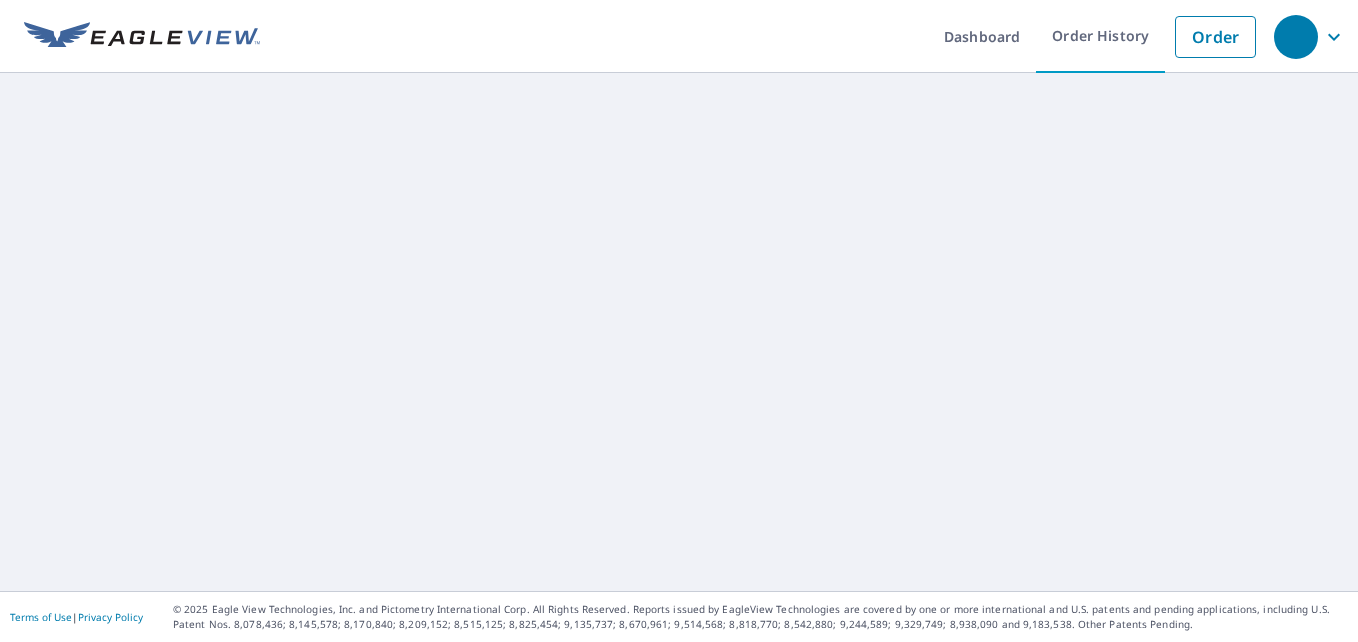 scroll, scrollTop: 0, scrollLeft: 0, axis: both 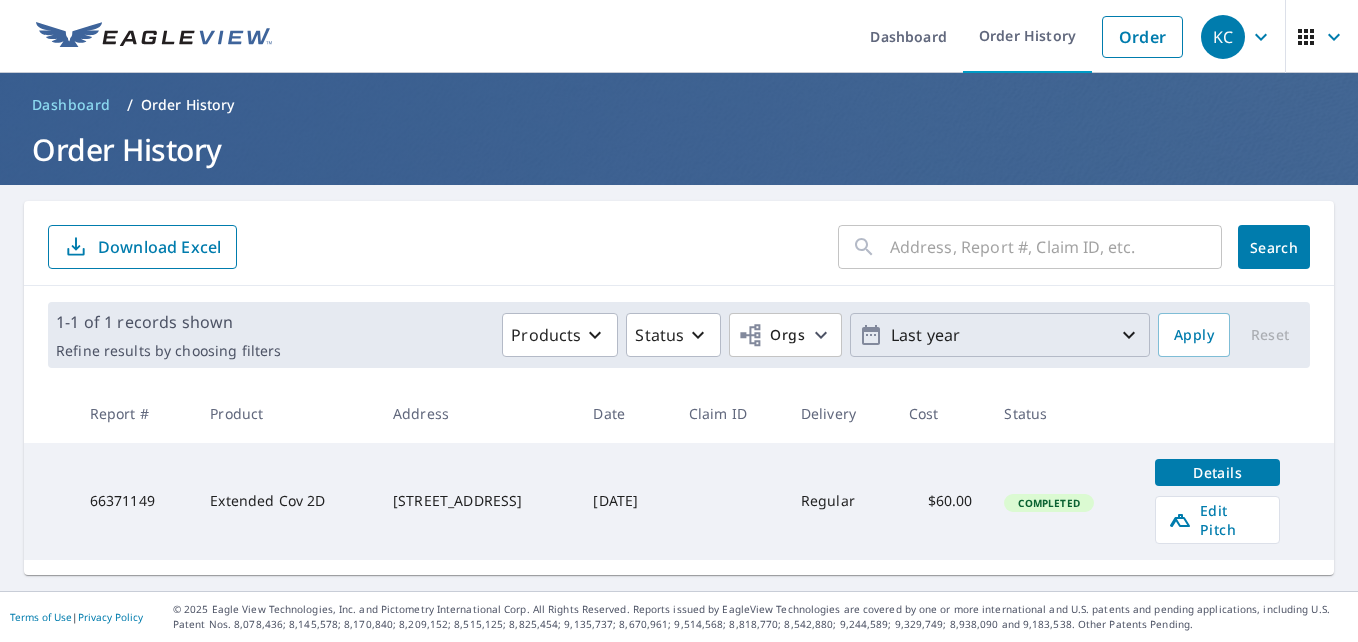click 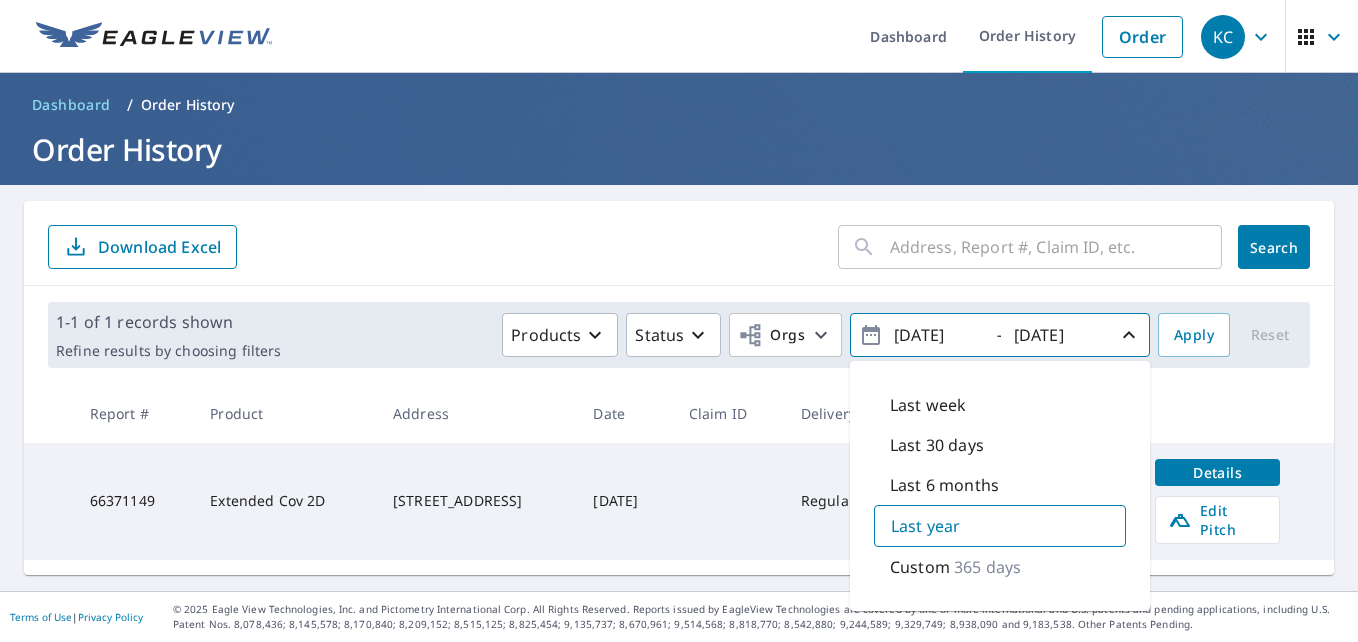 click on "Last 6 months" at bounding box center (944, 485) 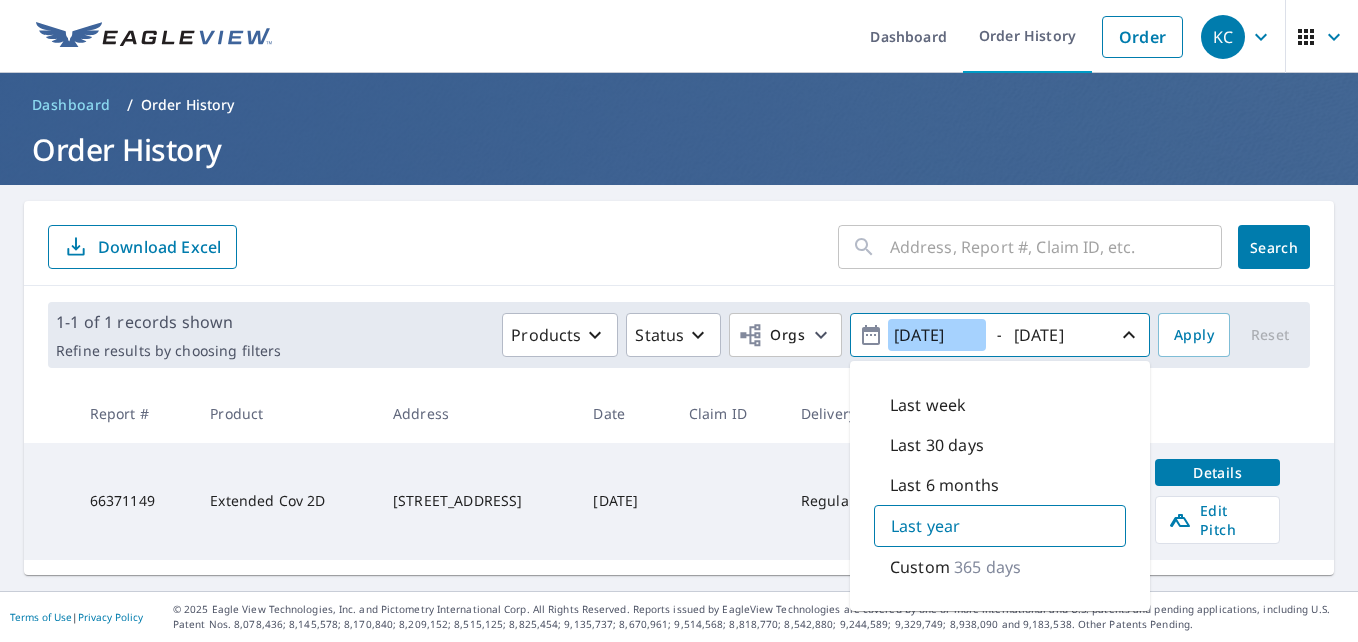 type on "2025/01/13" 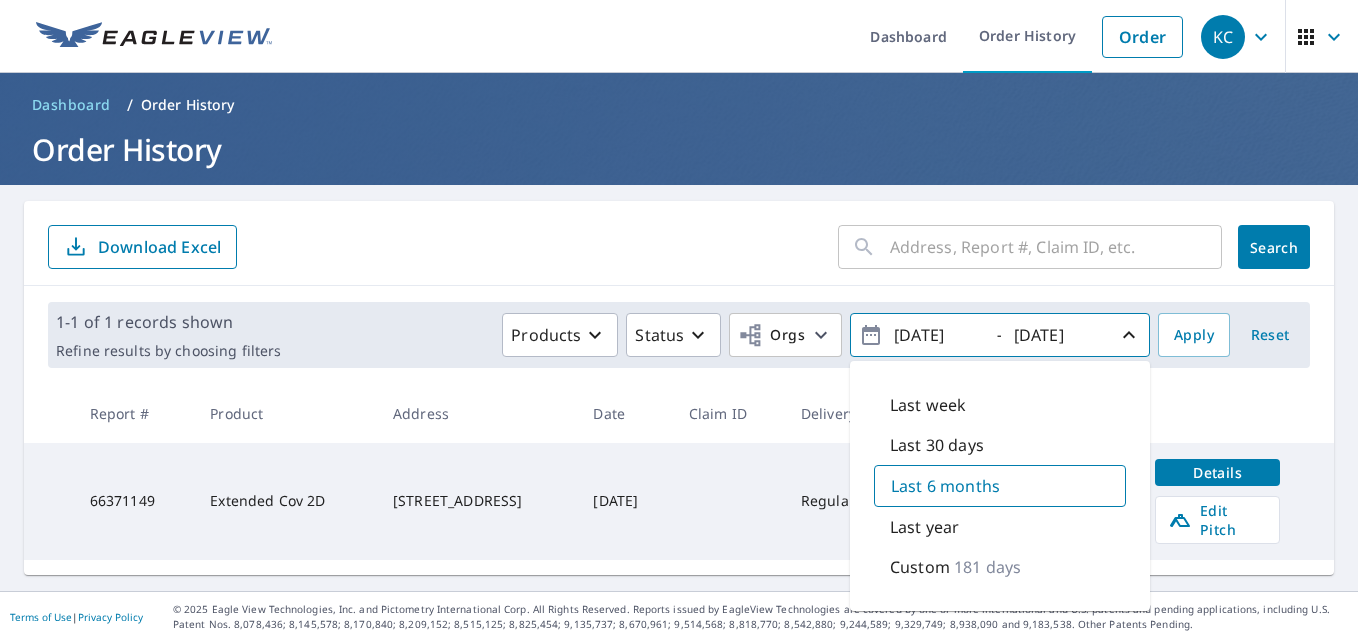 click on "Search" at bounding box center [1274, 247] 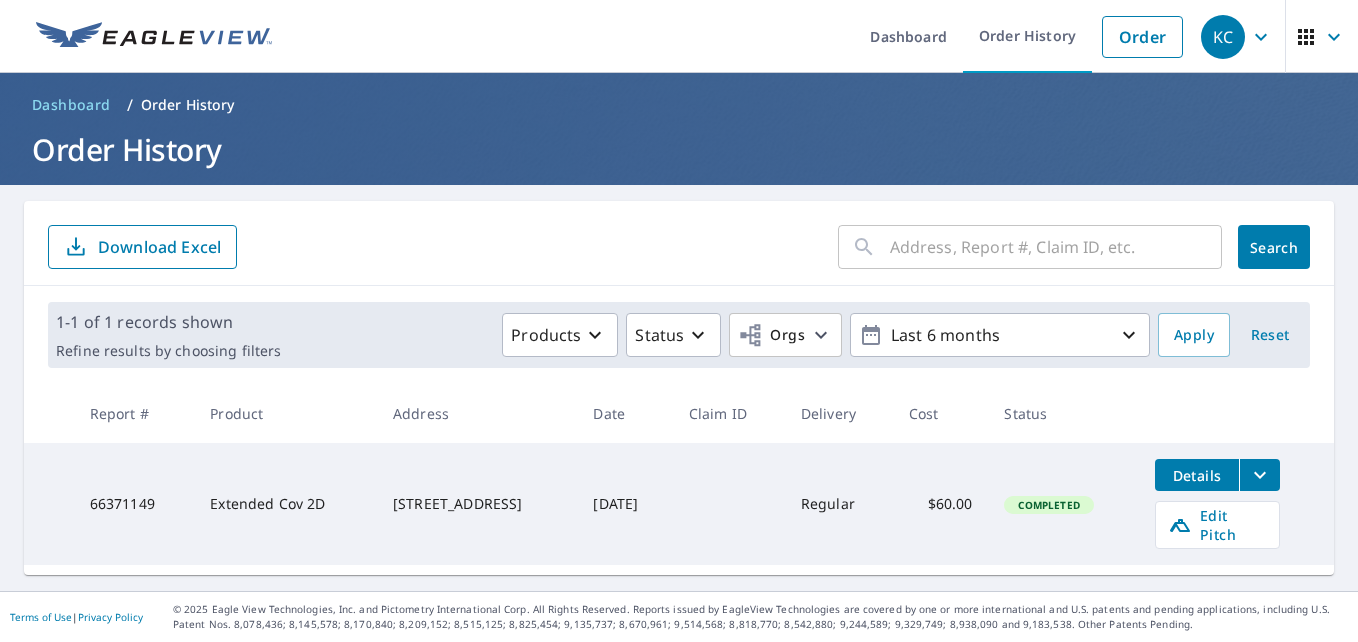 click 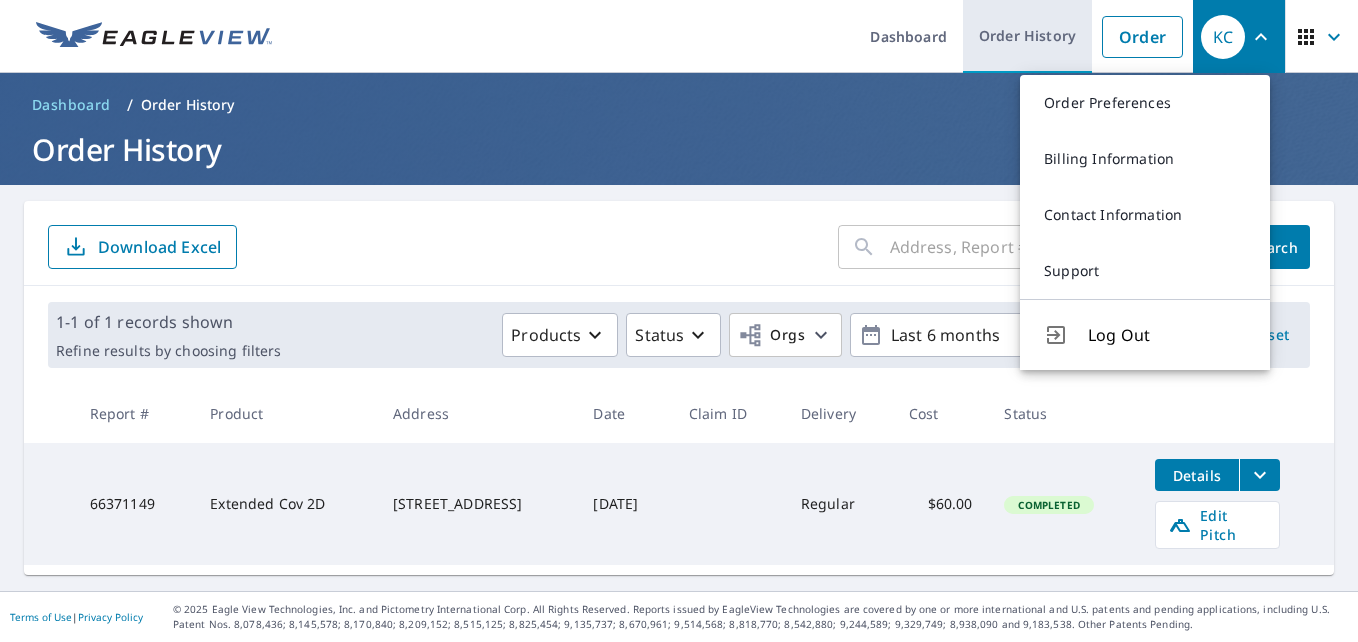 click on "Order History" at bounding box center (1027, 36) 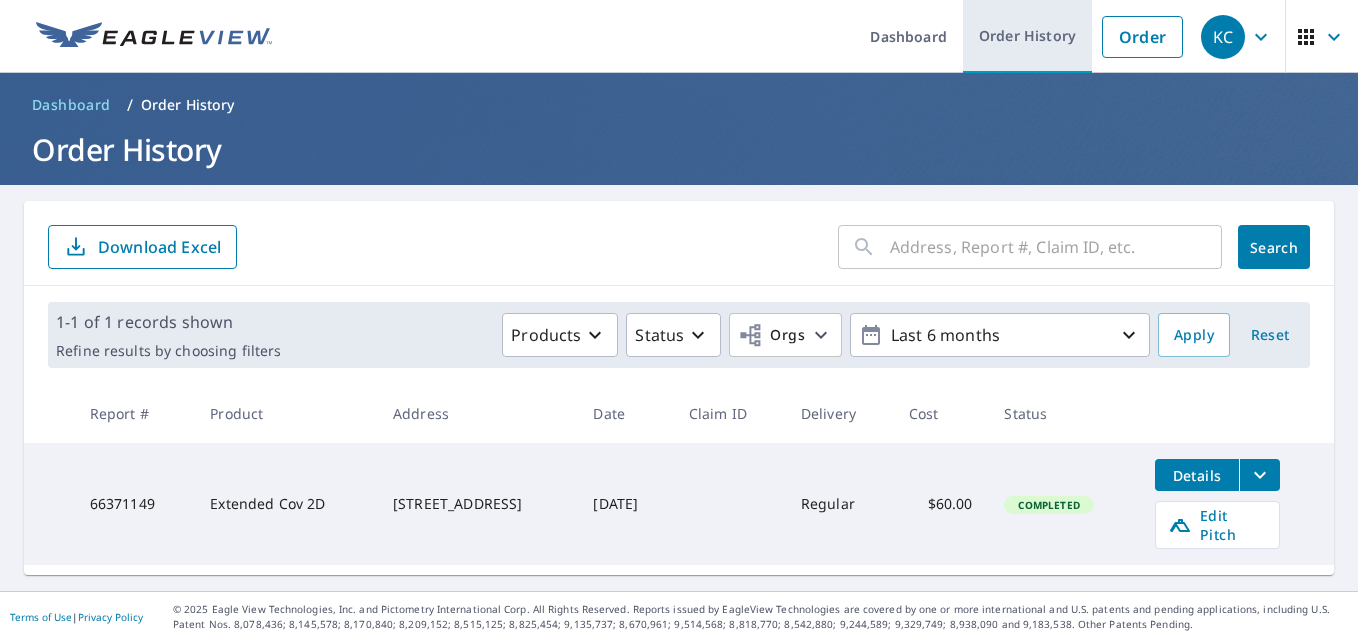 click on "Order History" at bounding box center [1027, 36] 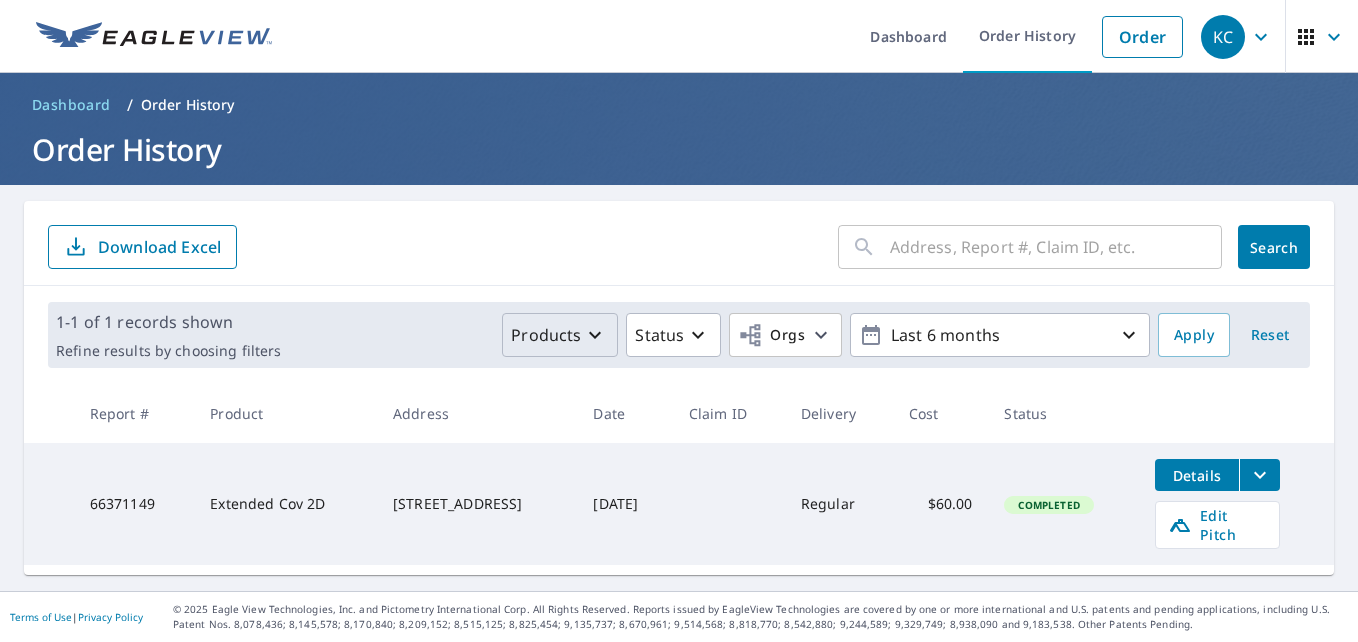 click 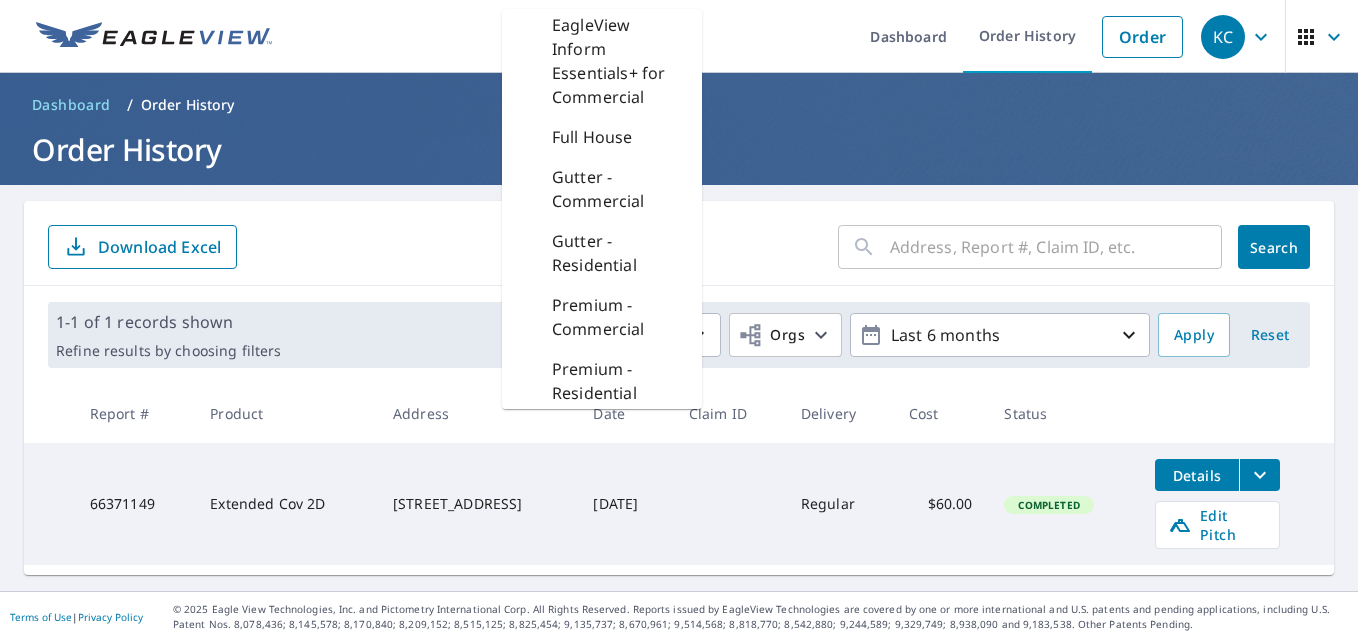 scroll, scrollTop: 640, scrollLeft: 0, axis: vertical 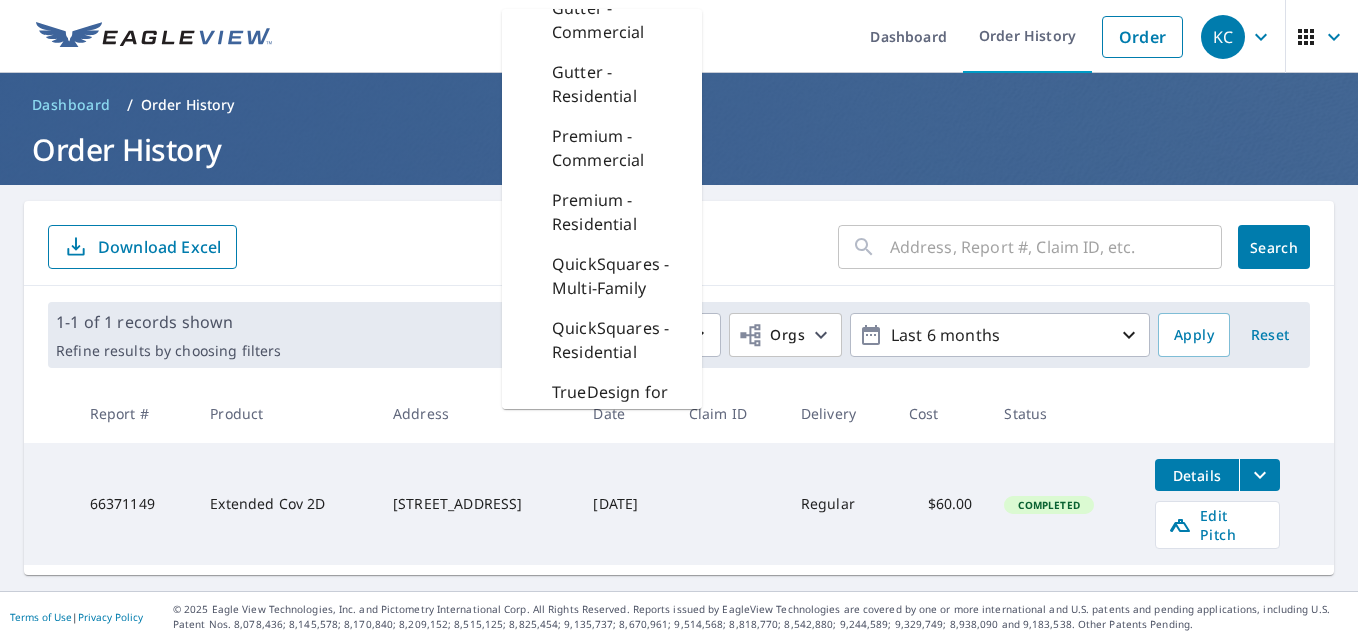 click on "Premium - Residential" at bounding box center (619, 212) 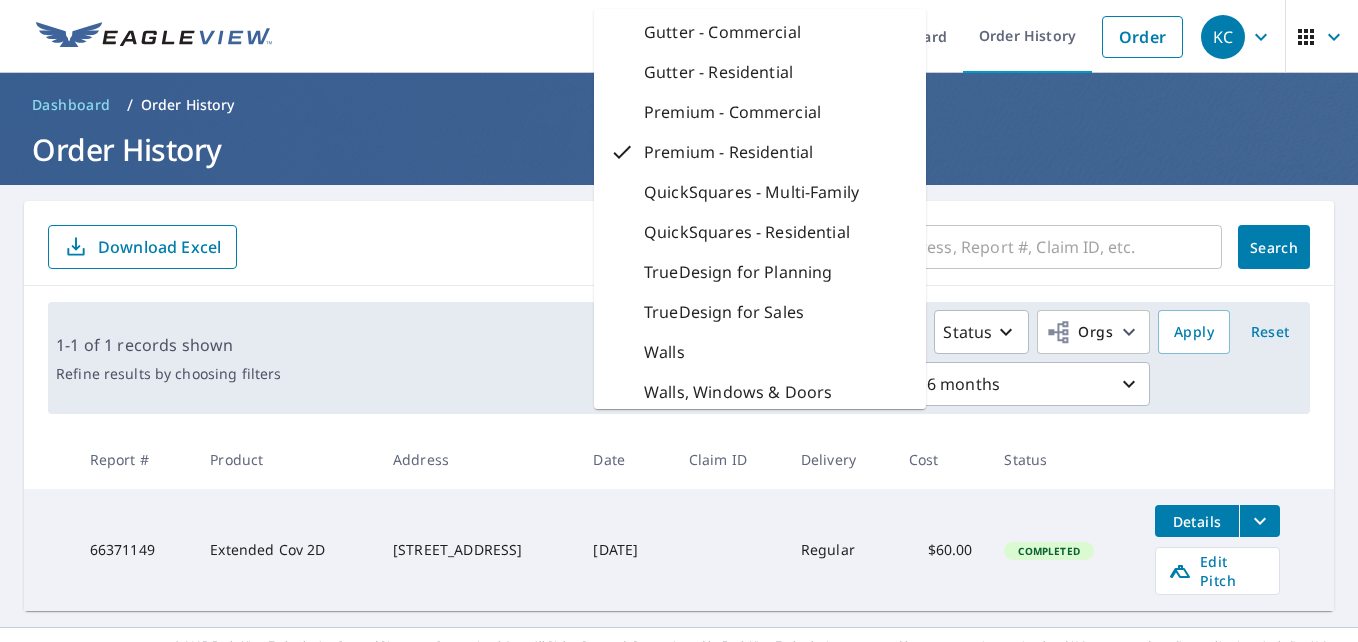 click on "Search" at bounding box center (1274, 247) 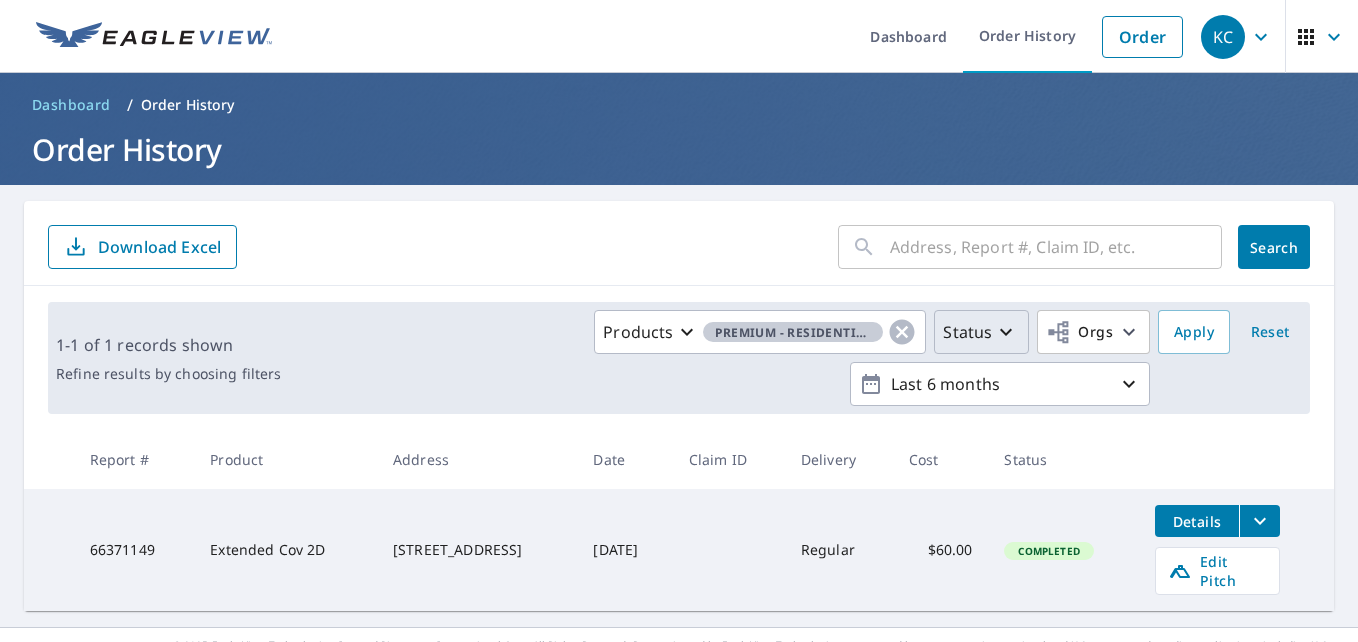 click on "Status" at bounding box center (981, 332) 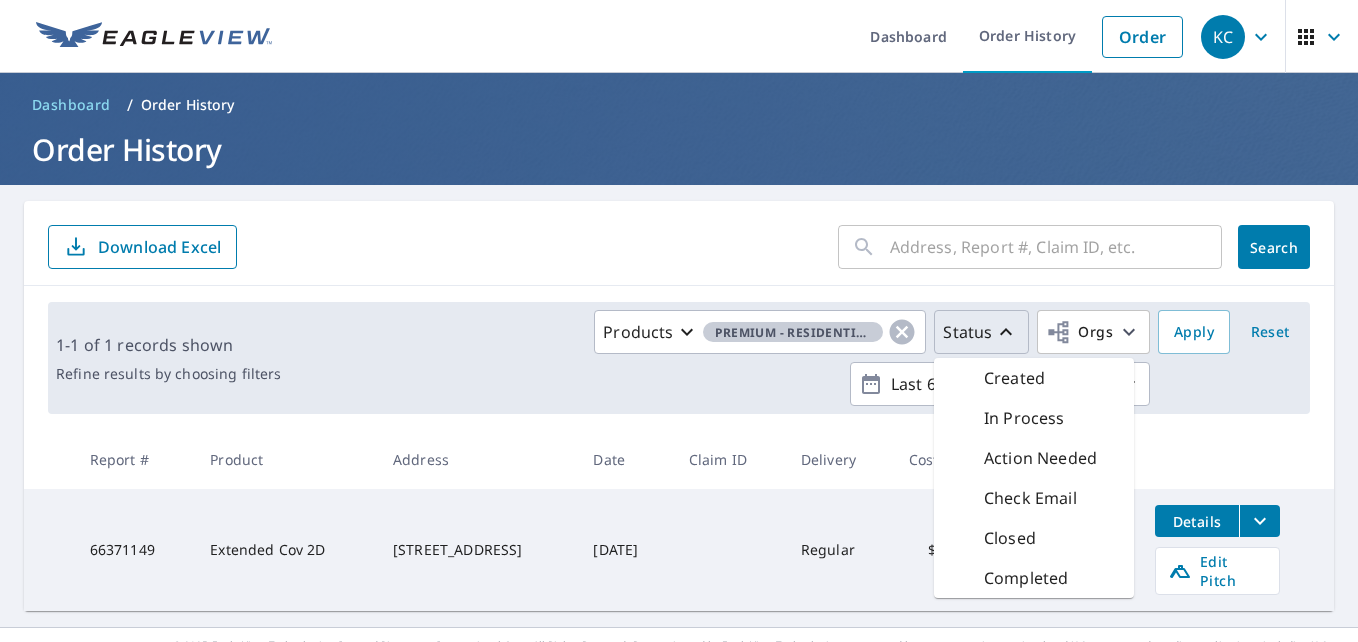 scroll, scrollTop: 22, scrollLeft: 0, axis: vertical 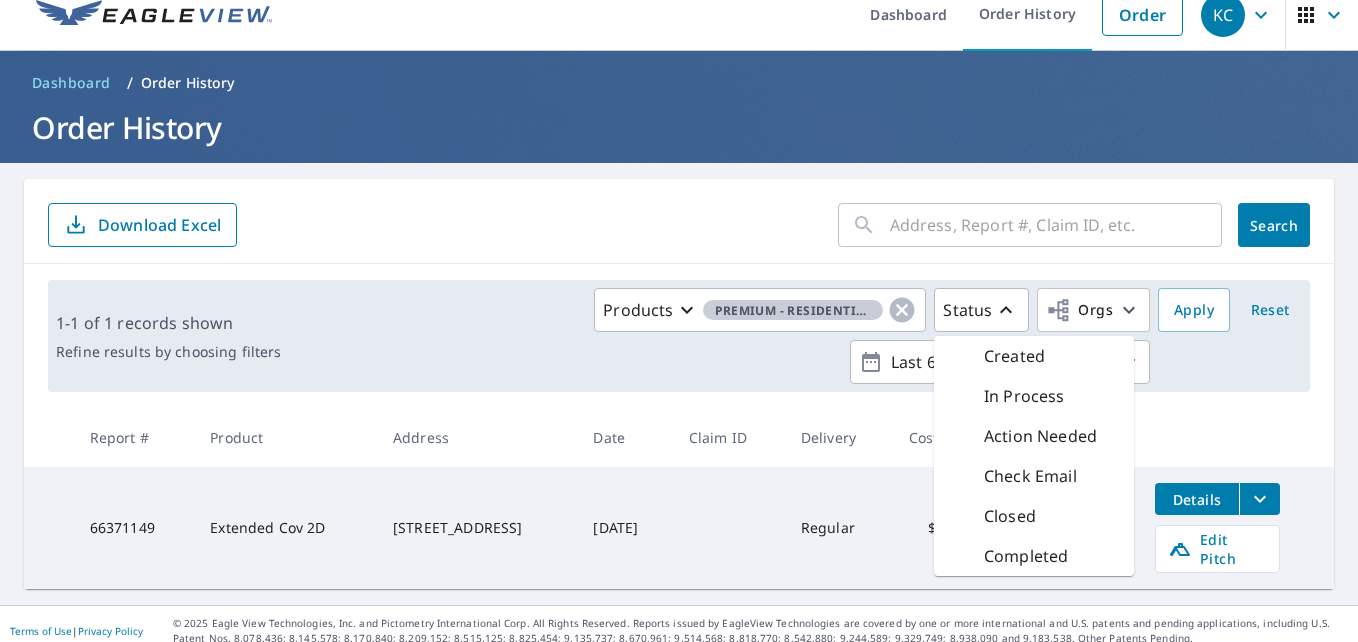 click on "​ Search Download Excel 1-1 of 1 records shown Refine results by choosing filters Products Premium - Residential Status Created In Process Action Needed Check Email Closed Completed Orgs Last 6 months Apply Reset Report # Product Address Date Claim ID Delivery Cost Status 66371149 Extended Cov 2D 608 Highland Ave
Orlando, FL 32801 Jul 12, 2025 Regular $60.00 Completed Details Edit Pitch" at bounding box center [679, 384] 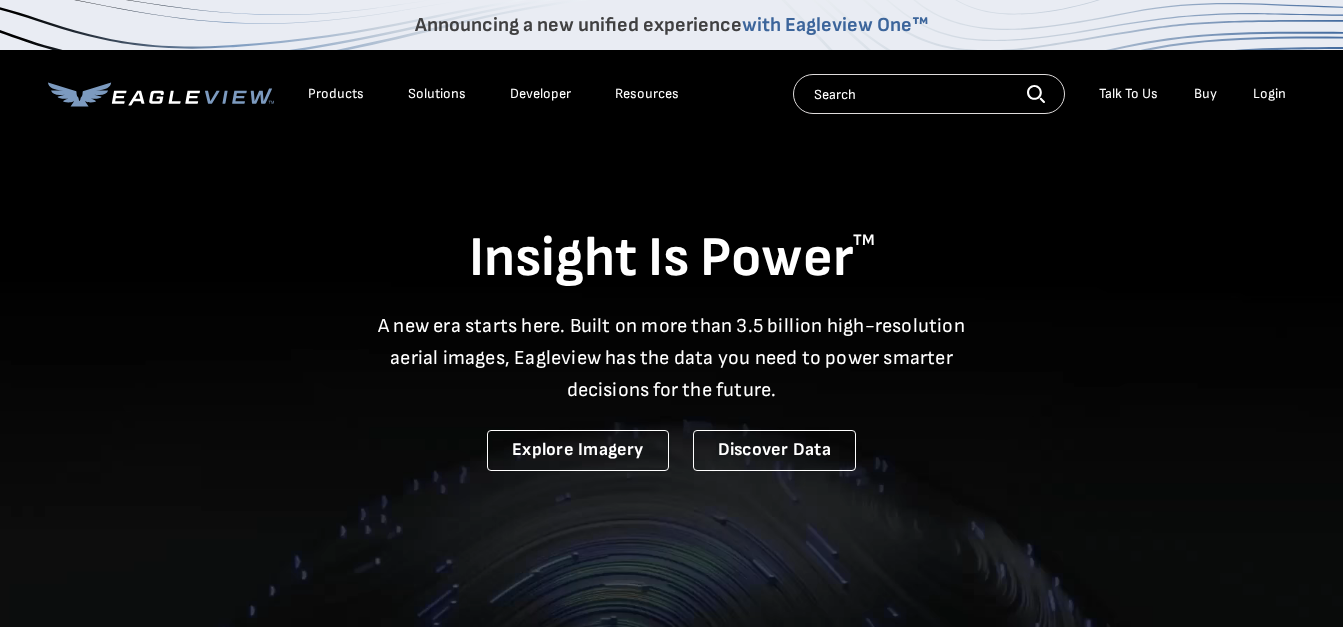 scroll, scrollTop: 0, scrollLeft: 0, axis: both 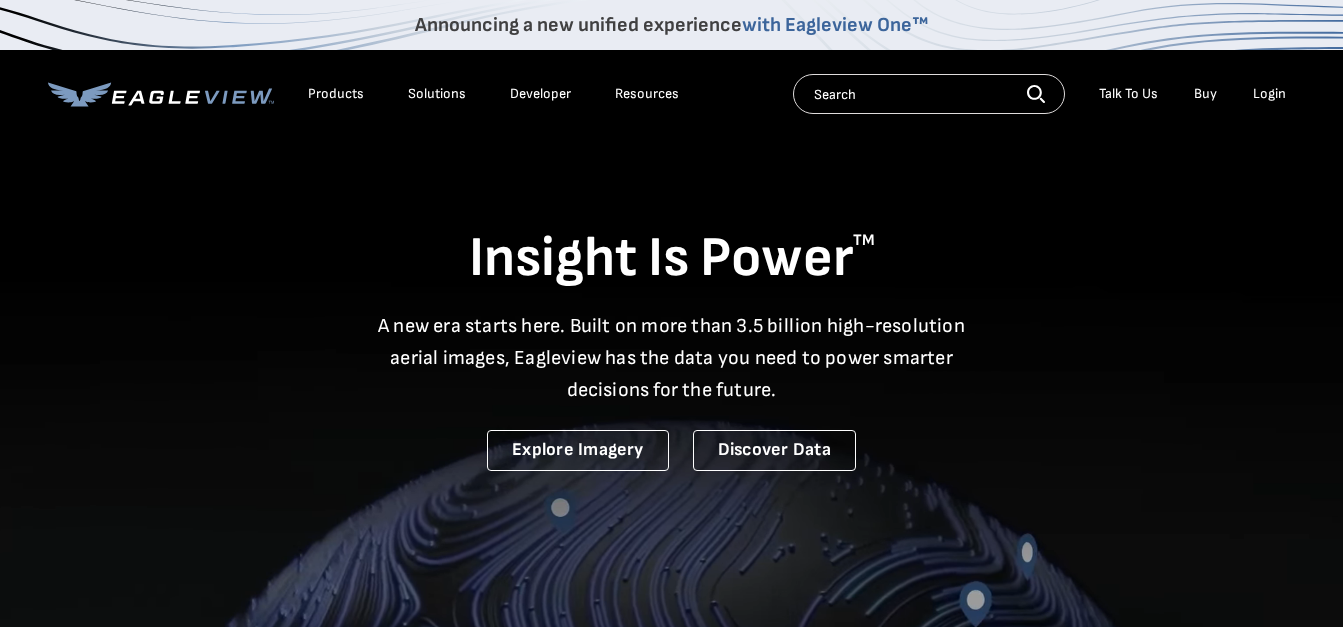 click on "Login" at bounding box center (1269, 94) 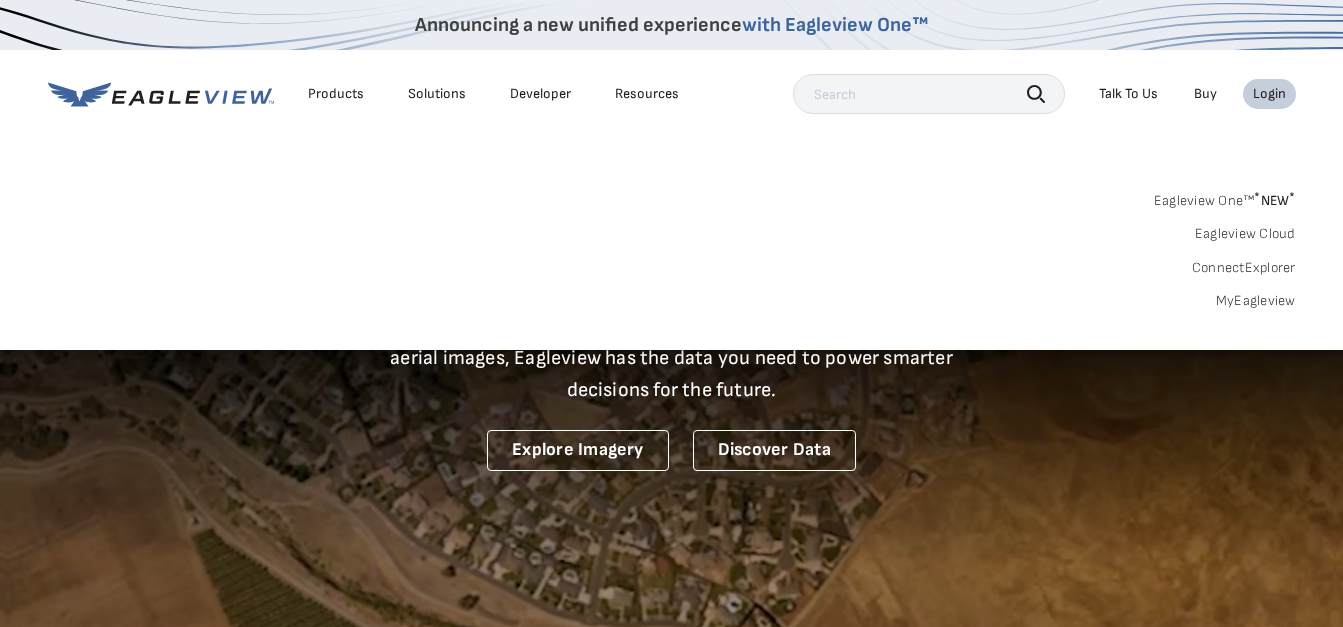 click on "Login" at bounding box center (1269, 94) 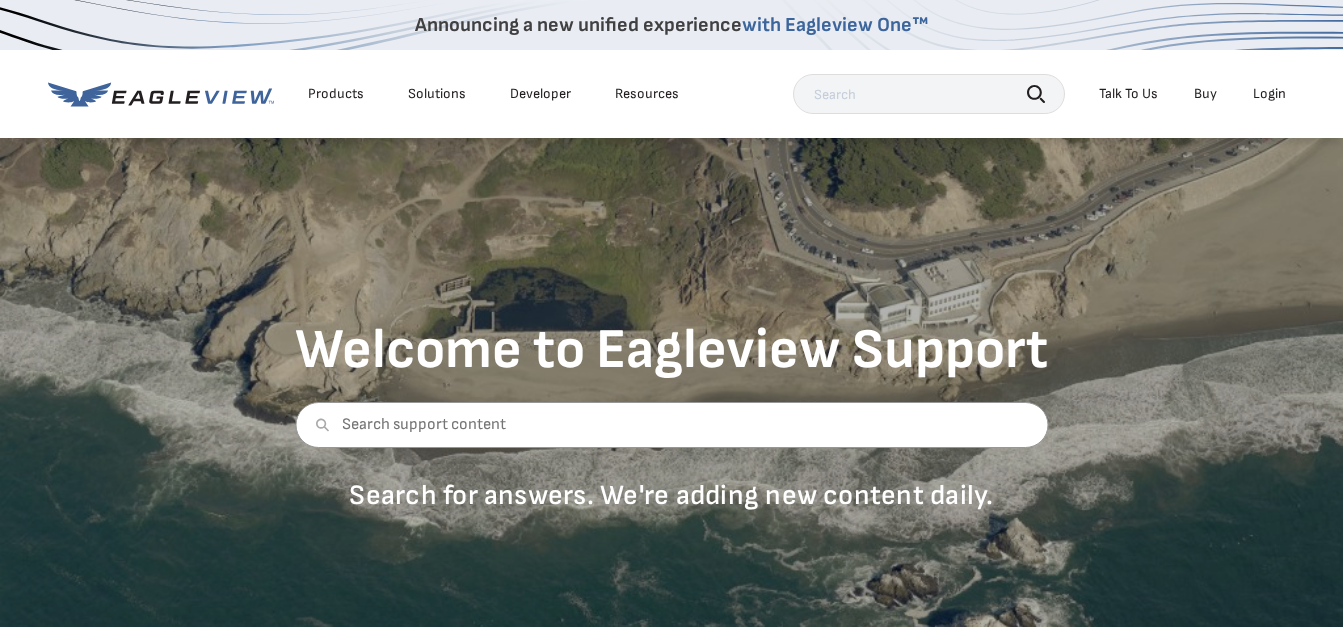 scroll, scrollTop: 0, scrollLeft: 0, axis: both 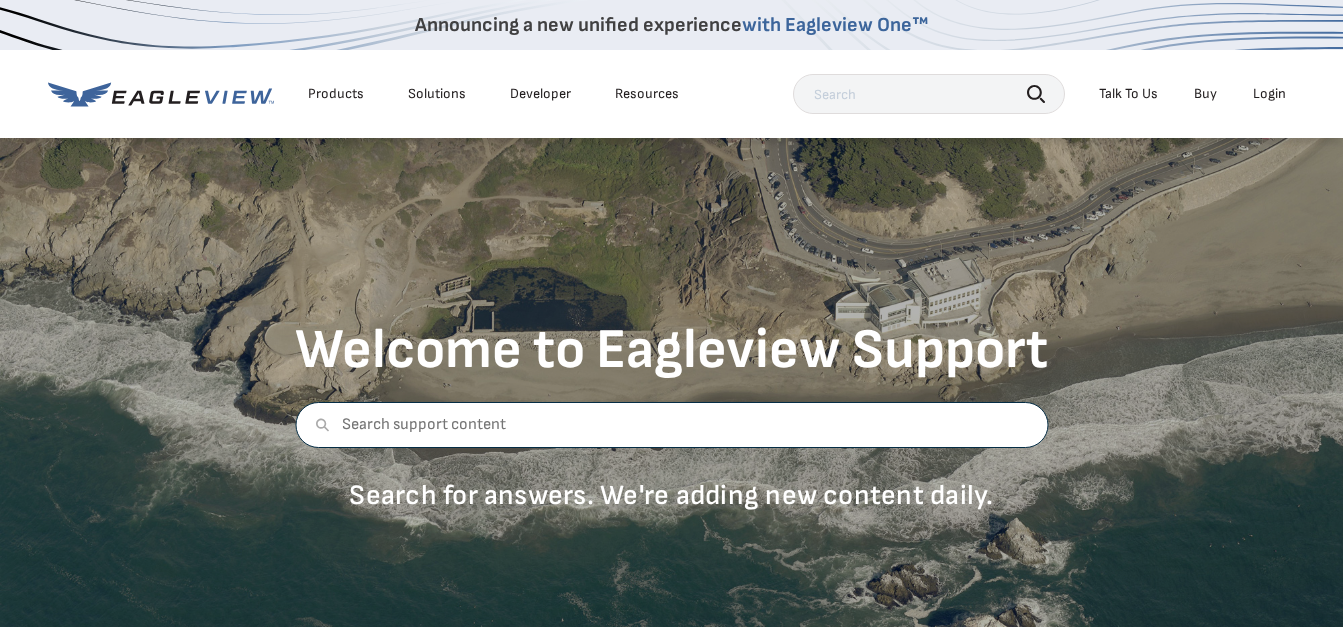 click at bounding box center [671, 425] 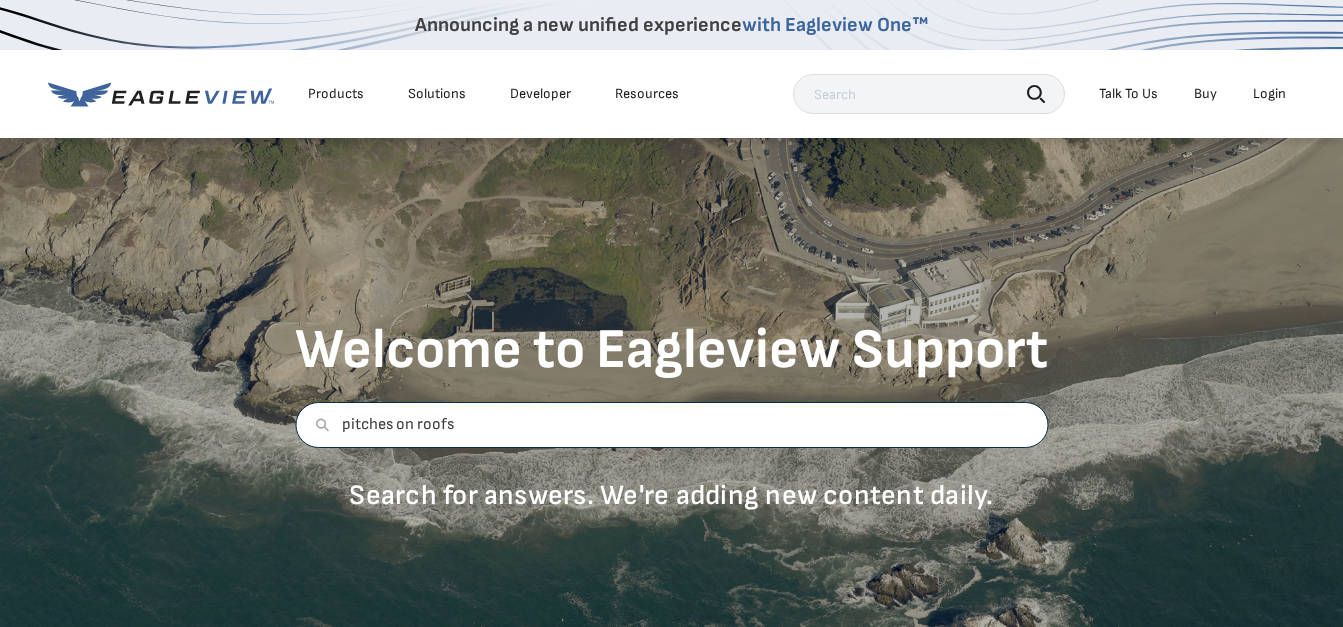 type on "pitches on roofs" 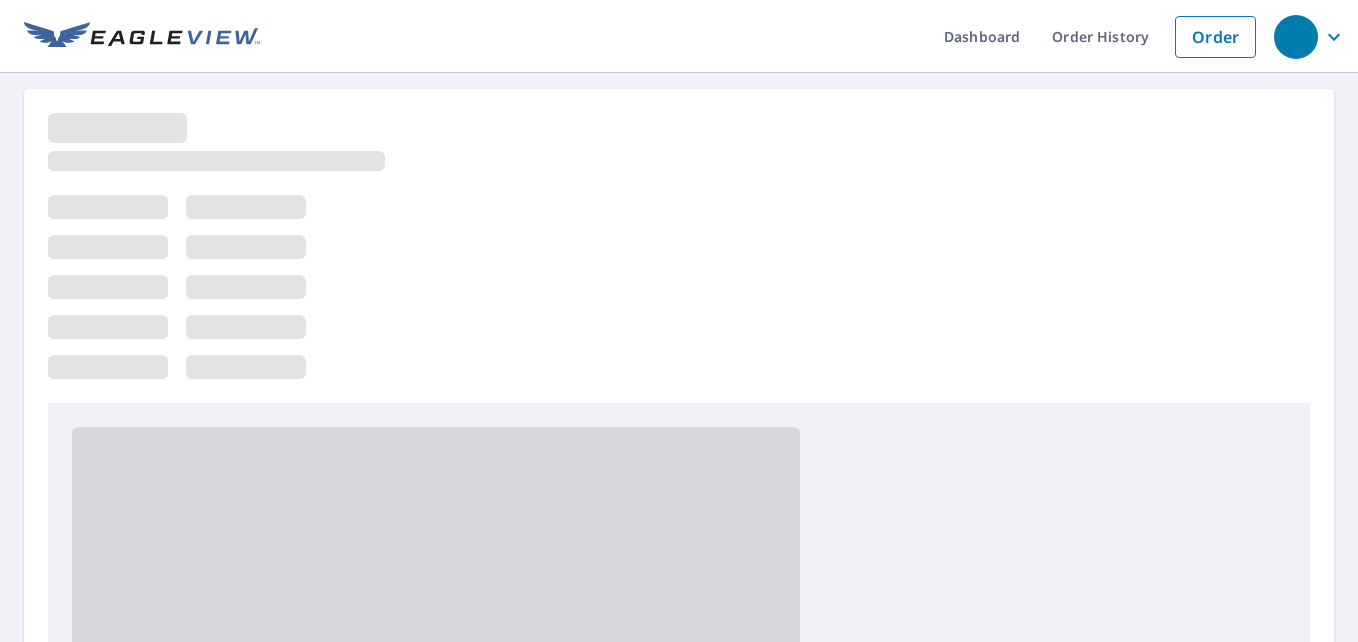 scroll, scrollTop: 0, scrollLeft: 0, axis: both 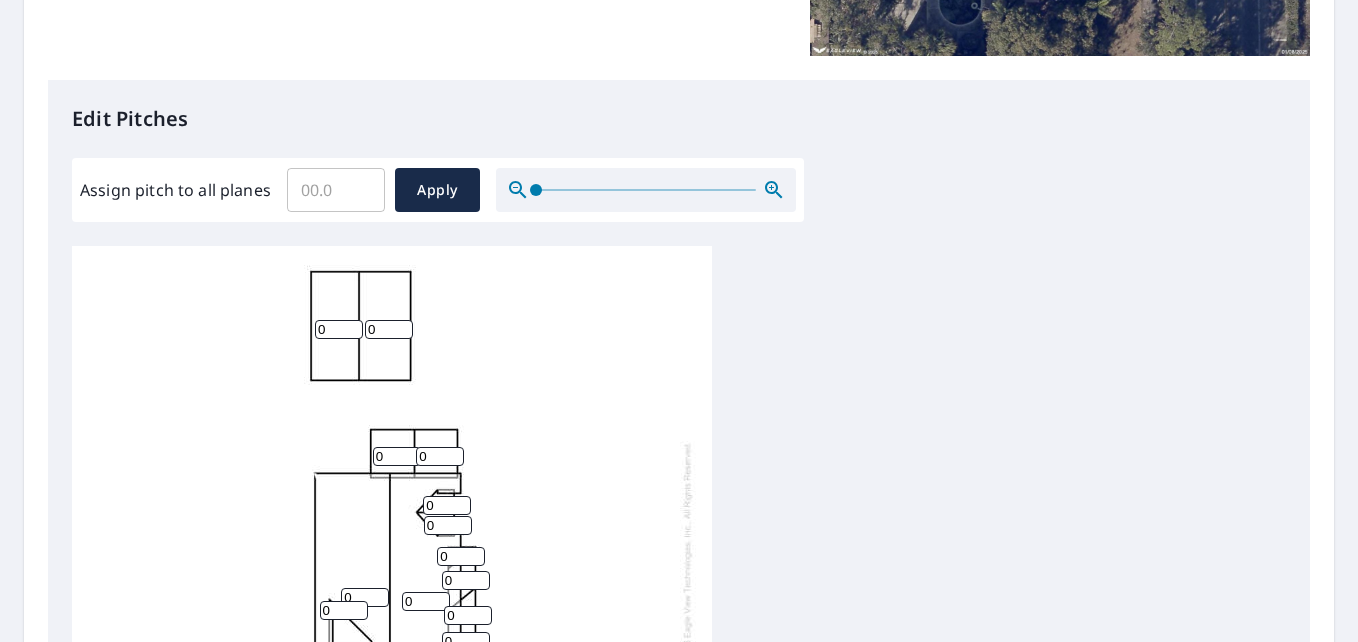 click on "Assign pitch to all planes" at bounding box center [336, 190] 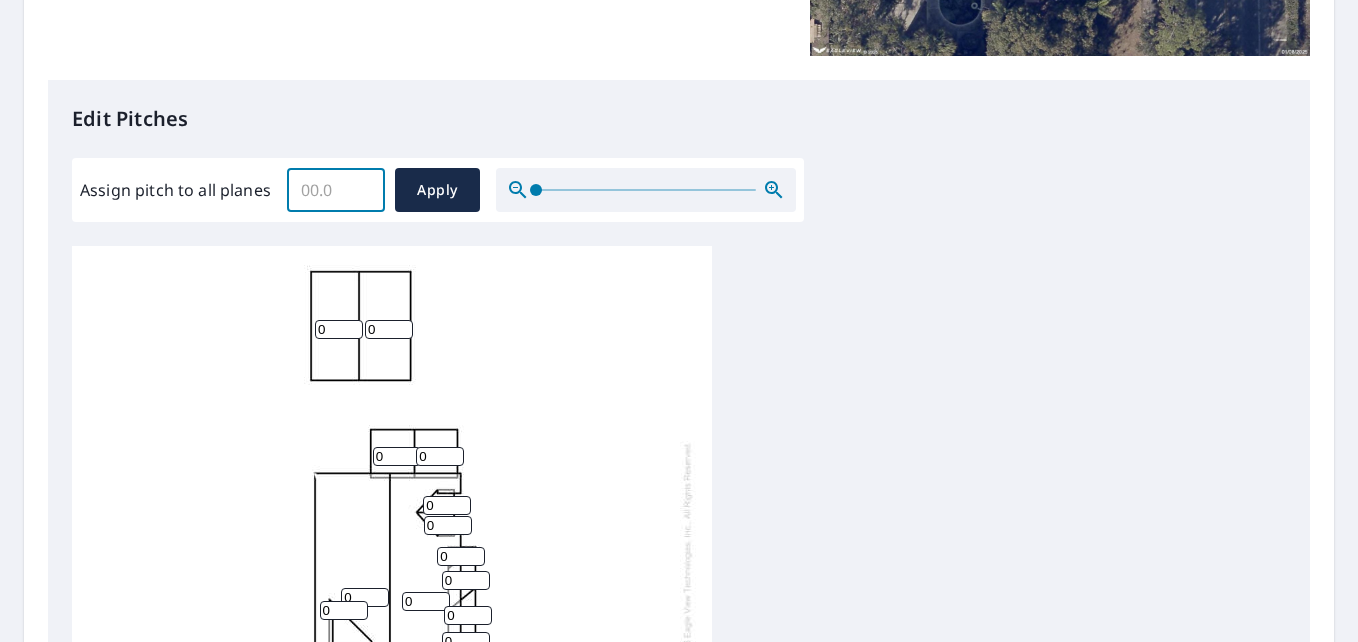 scroll, scrollTop: 0, scrollLeft: 0, axis: both 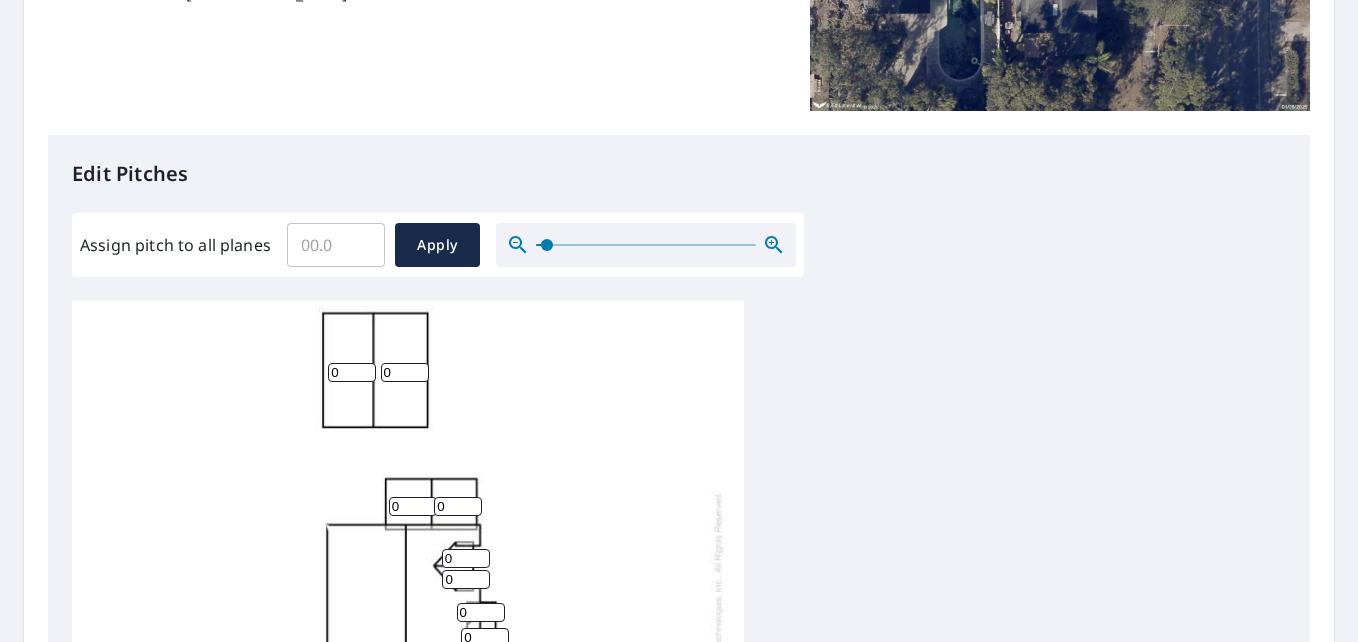 click on "Assign pitch to all planes" at bounding box center (336, 245) 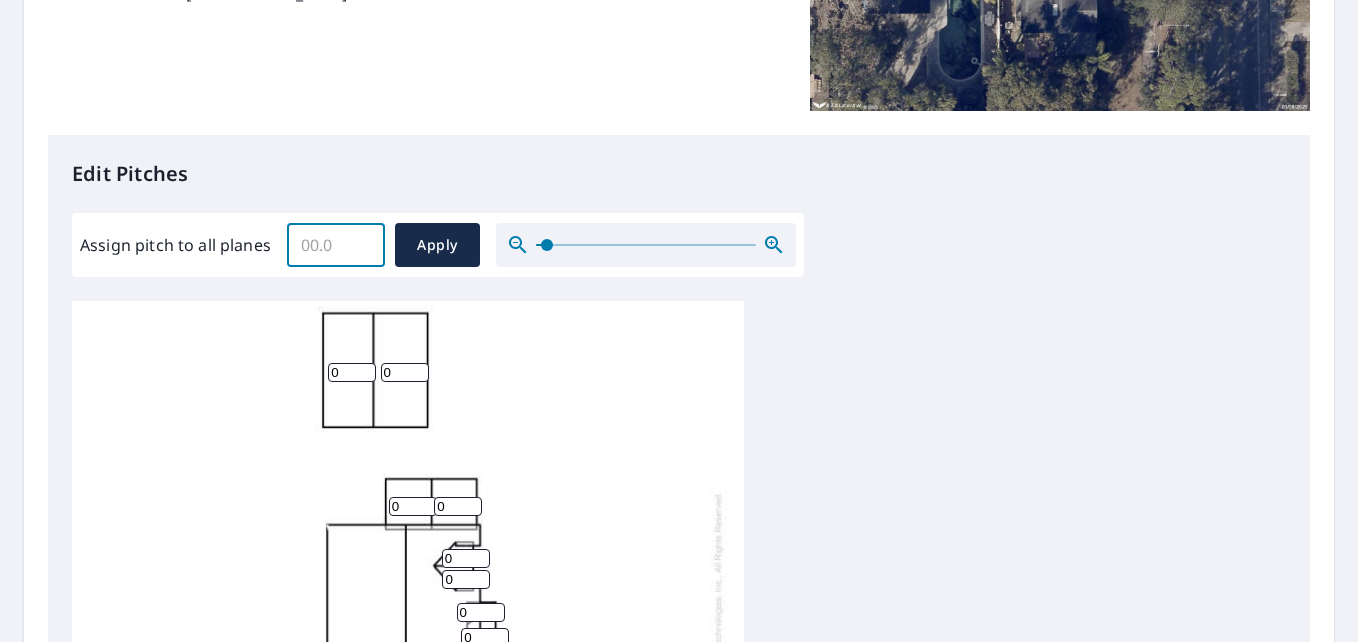 type on "4" 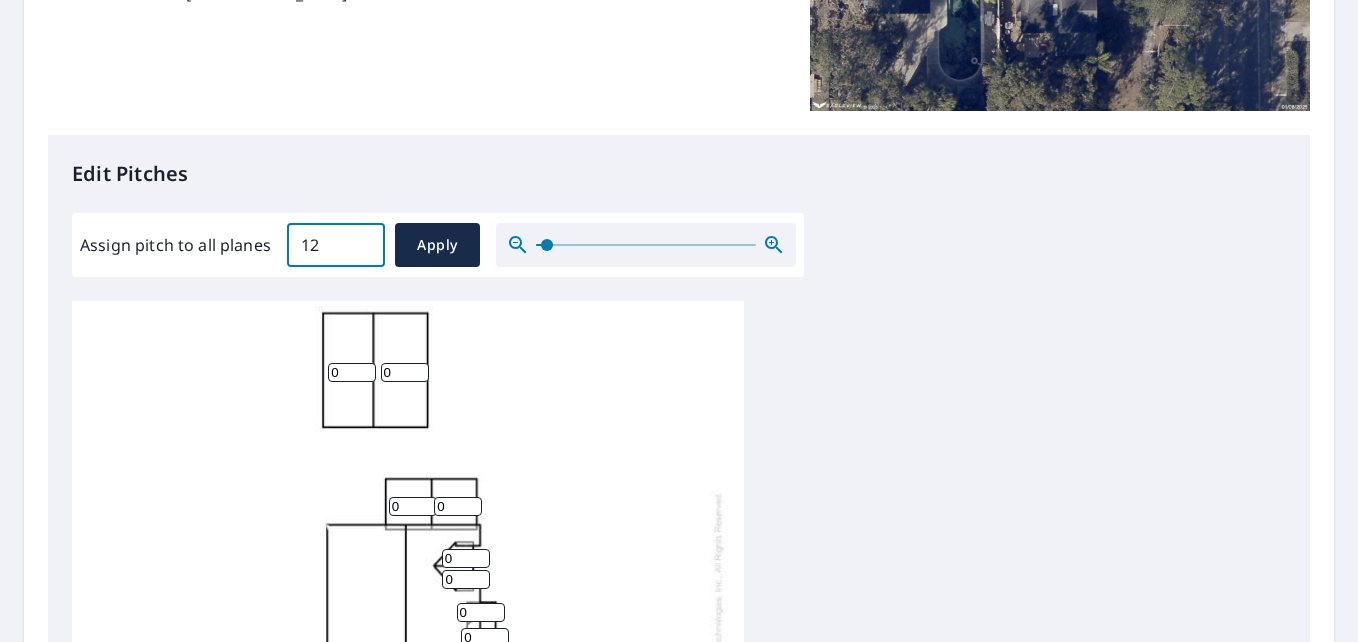 type on "1" 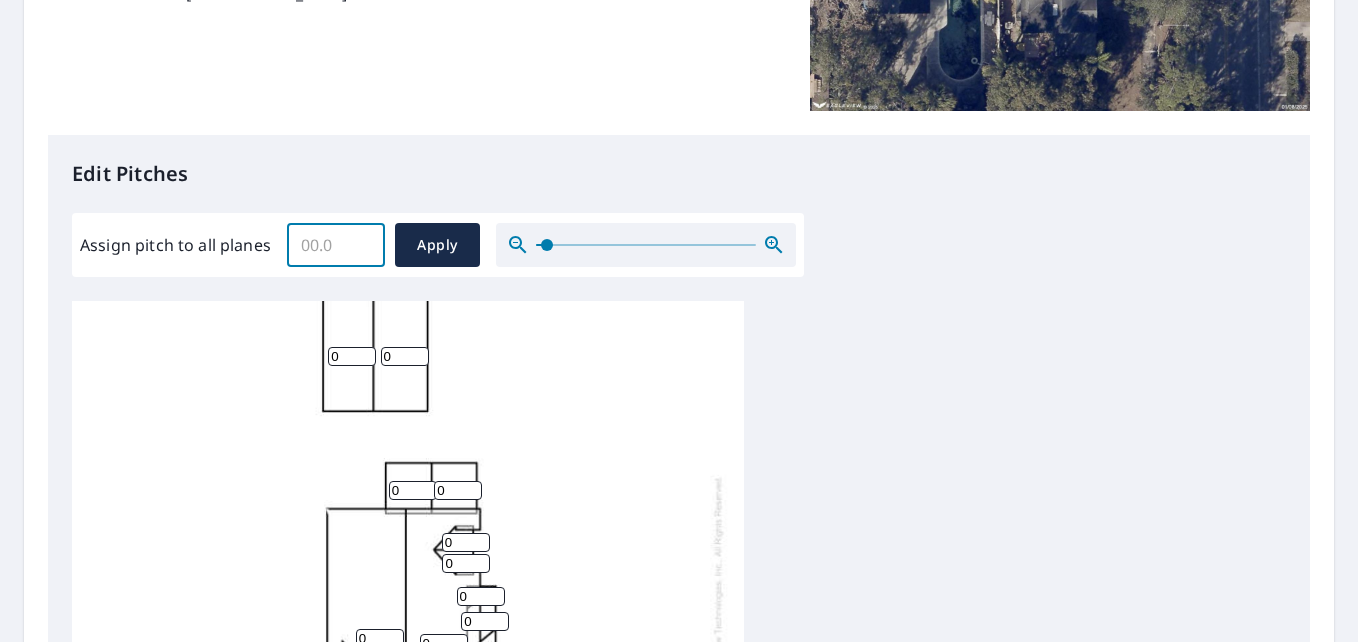 scroll, scrollTop: 0, scrollLeft: 0, axis: both 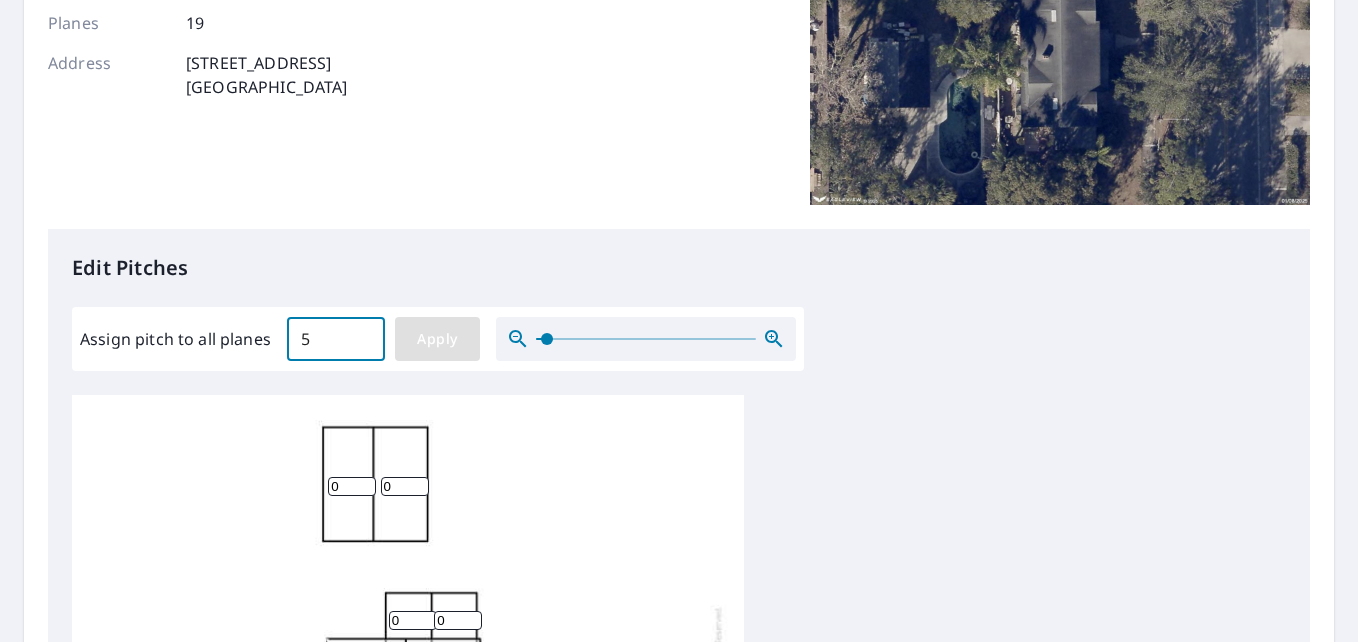 type on "5" 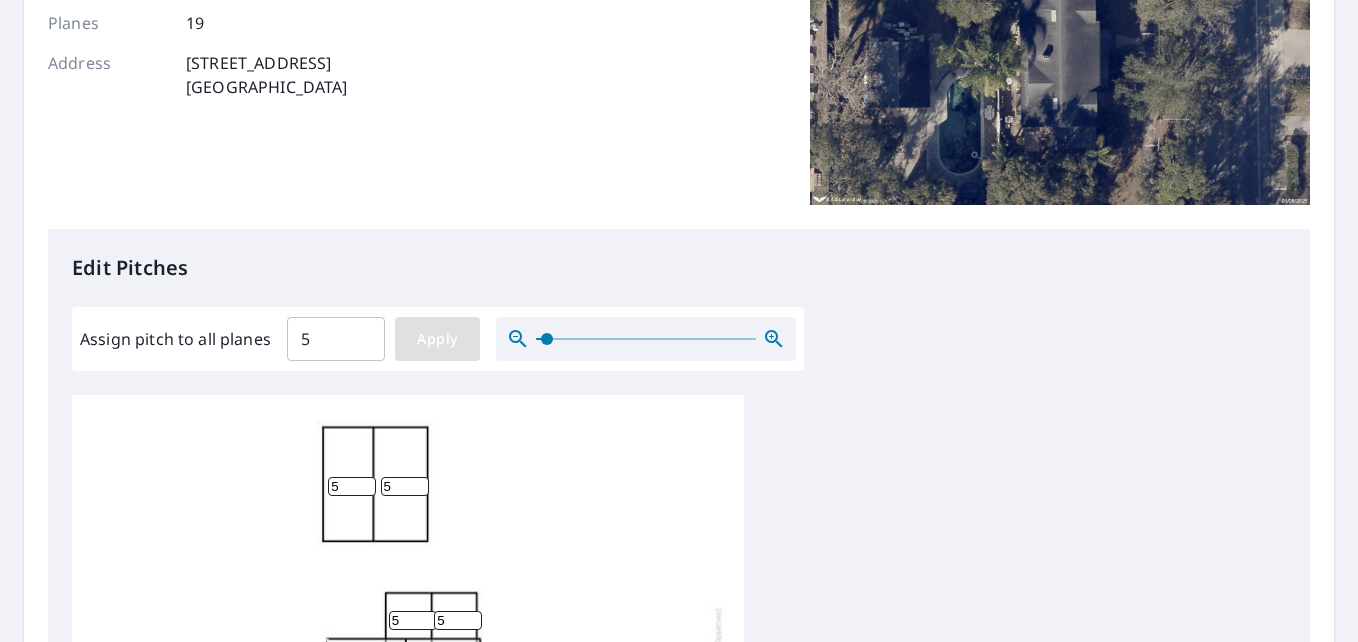scroll, scrollTop: 51, scrollLeft: 0, axis: vertical 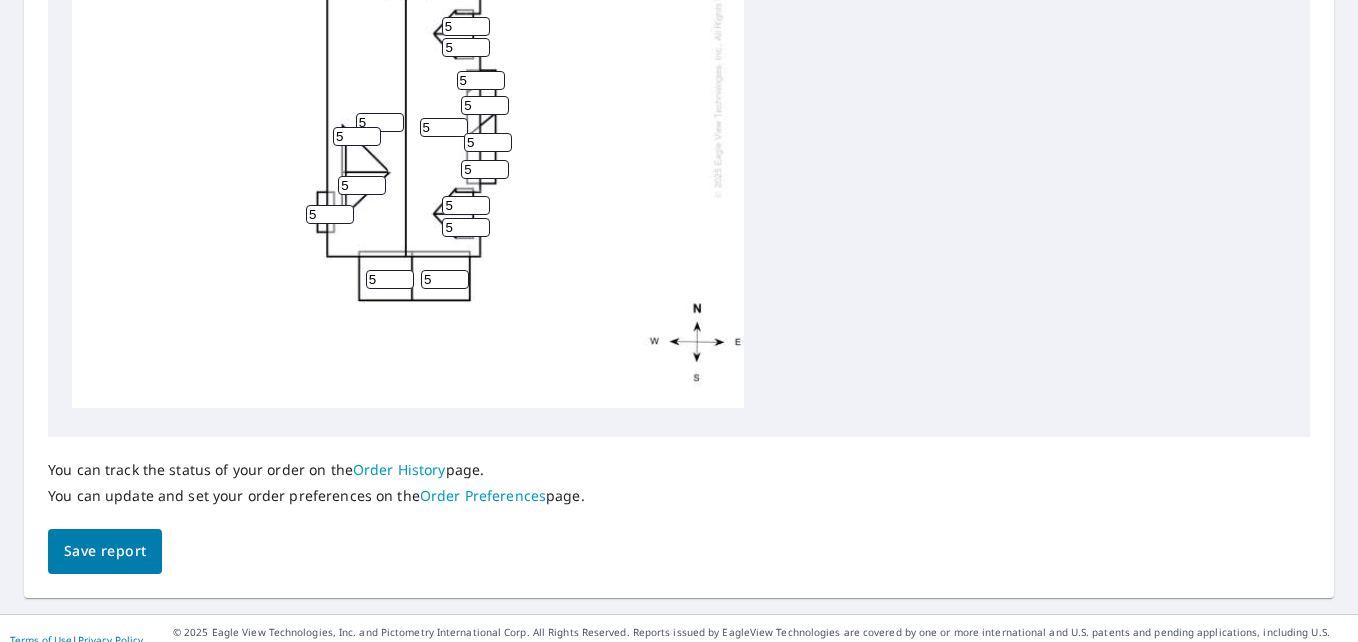 click on "5 5 5 5 5 5 5 5 5 5 5 5 5 5 5 5 5 5 5" at bounding box center [408, 78] 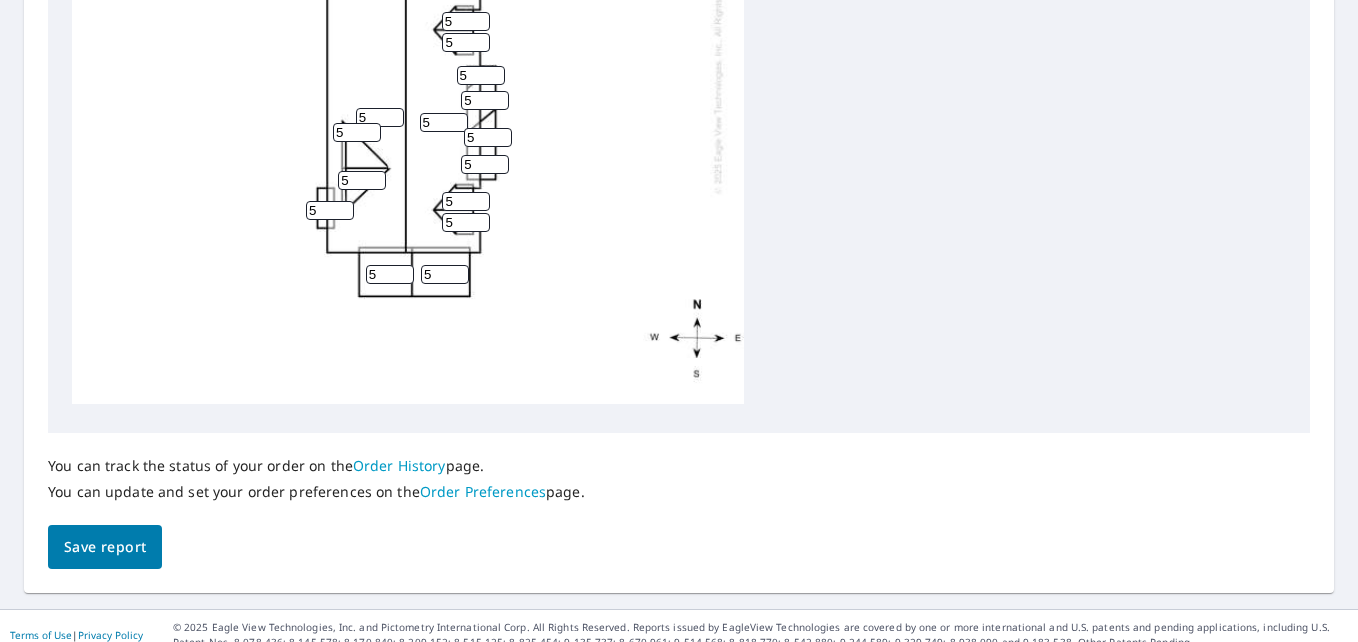 scroll, scrollTop: 1006, scrollLeft: 0, axis: vertical 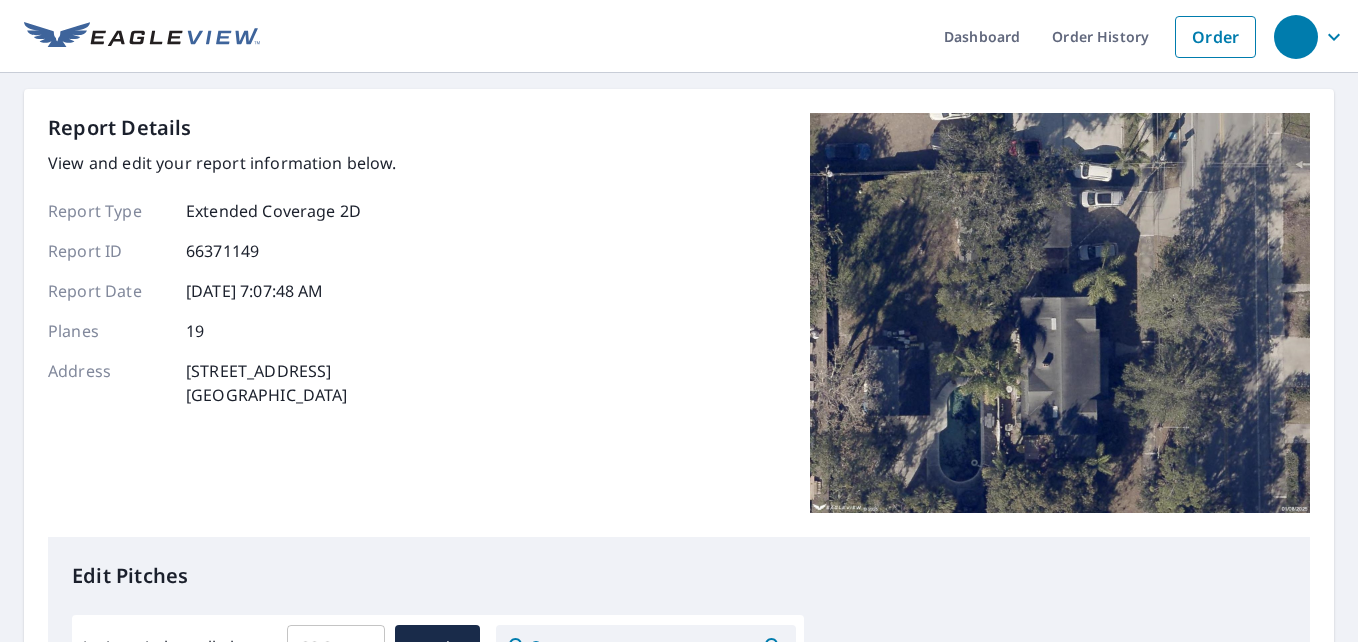 click on "Address" at bounding box center (108, 383) 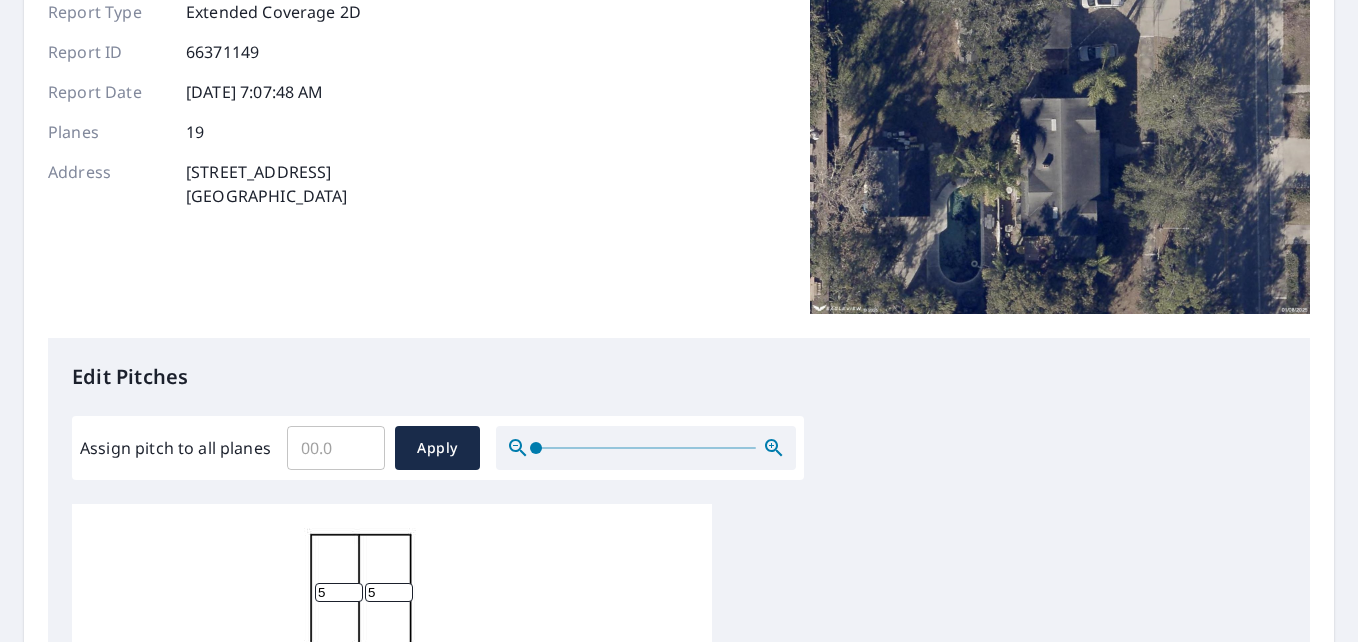 scroll, scrollTop: 206, scrollLeft: 0, axis: vertical 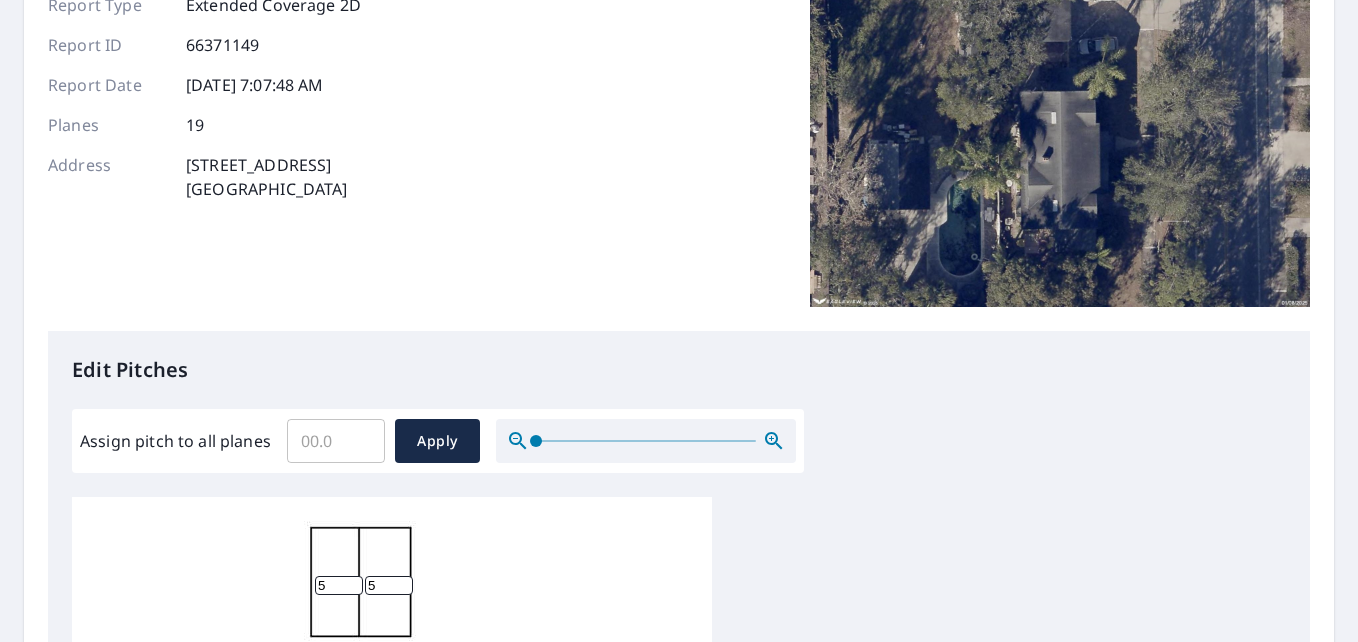 click on "Assign pitch to all planes" at bounding box center (336, 441) 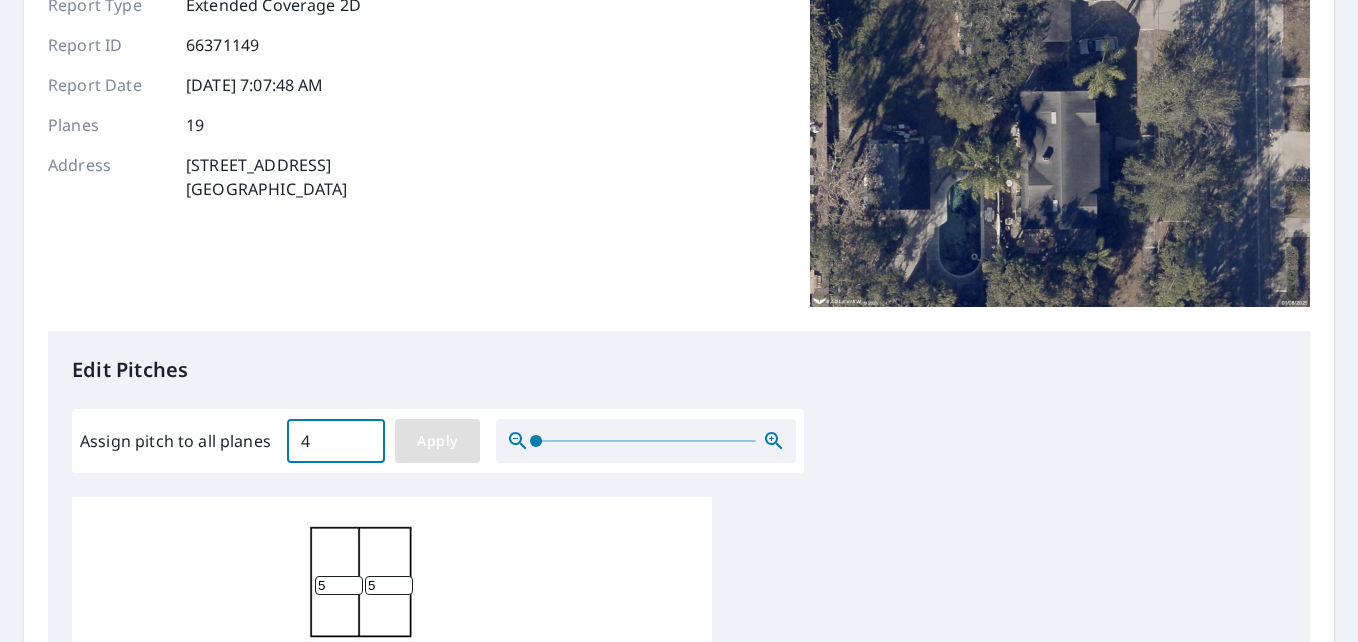 type on "4" 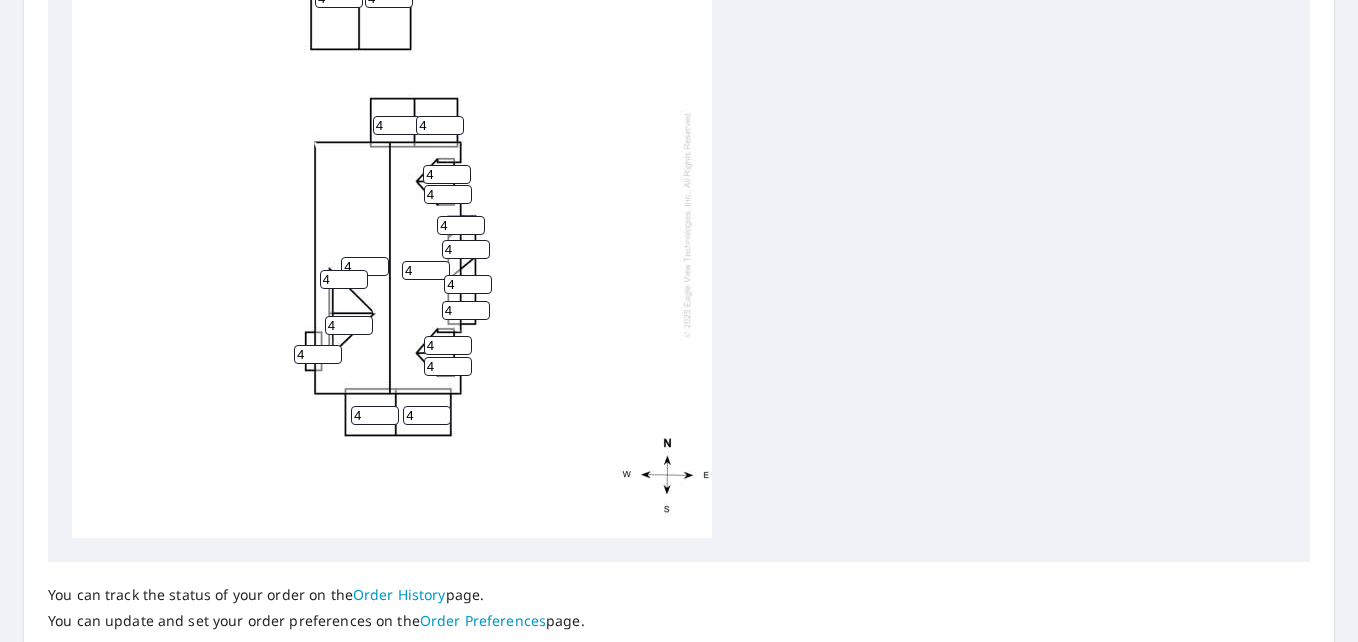 scroll, scrollTop: 941, scrollLeft: 0, axis: vertical 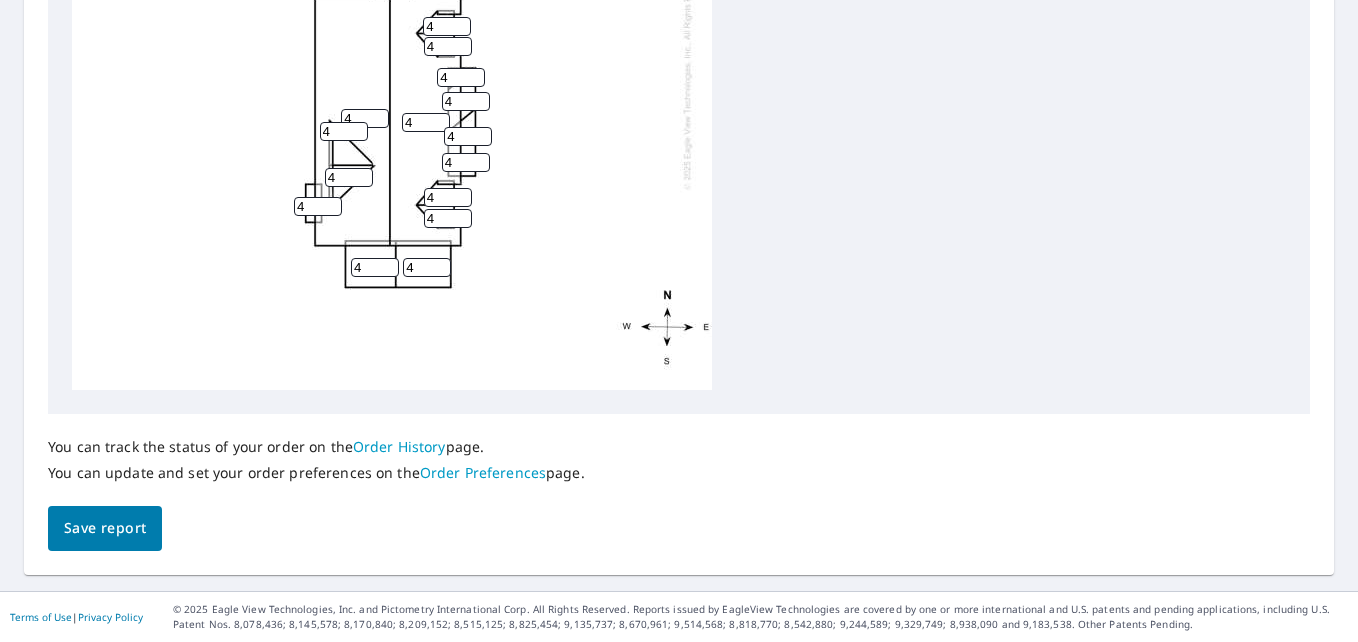 click on "Save report" at bounding box center (105, 528) 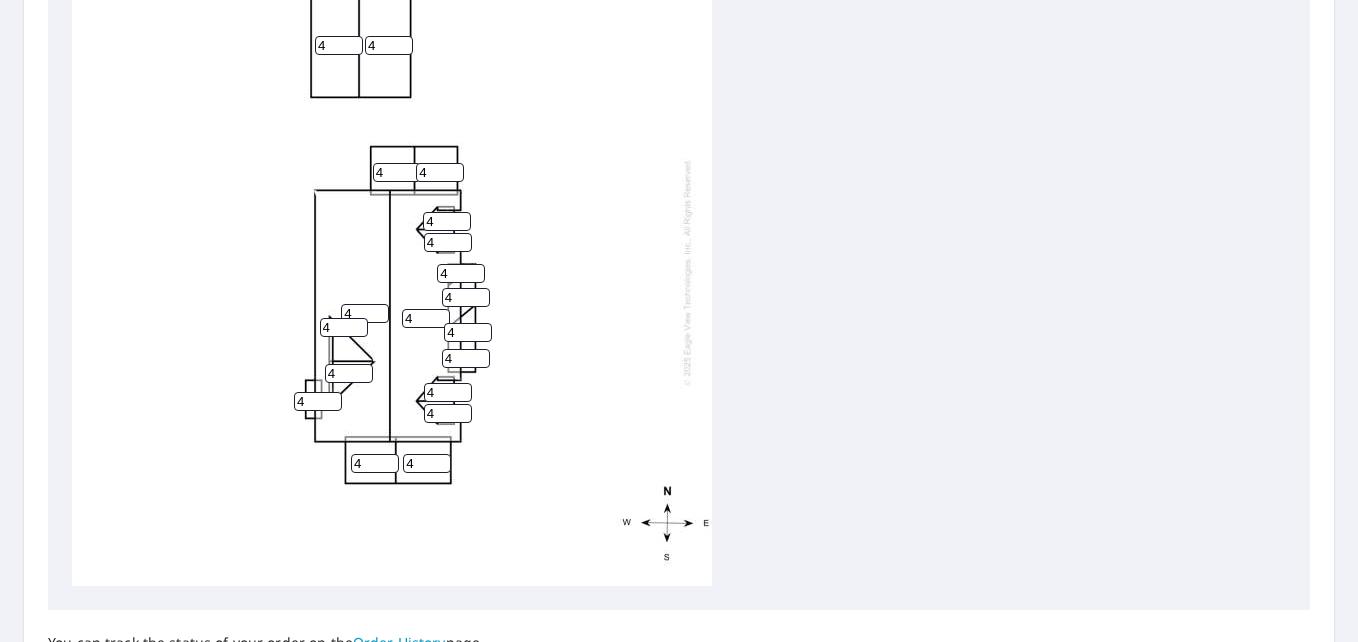 scroll, scrollTop: 831, scrollLeft: 0, axis: vertical 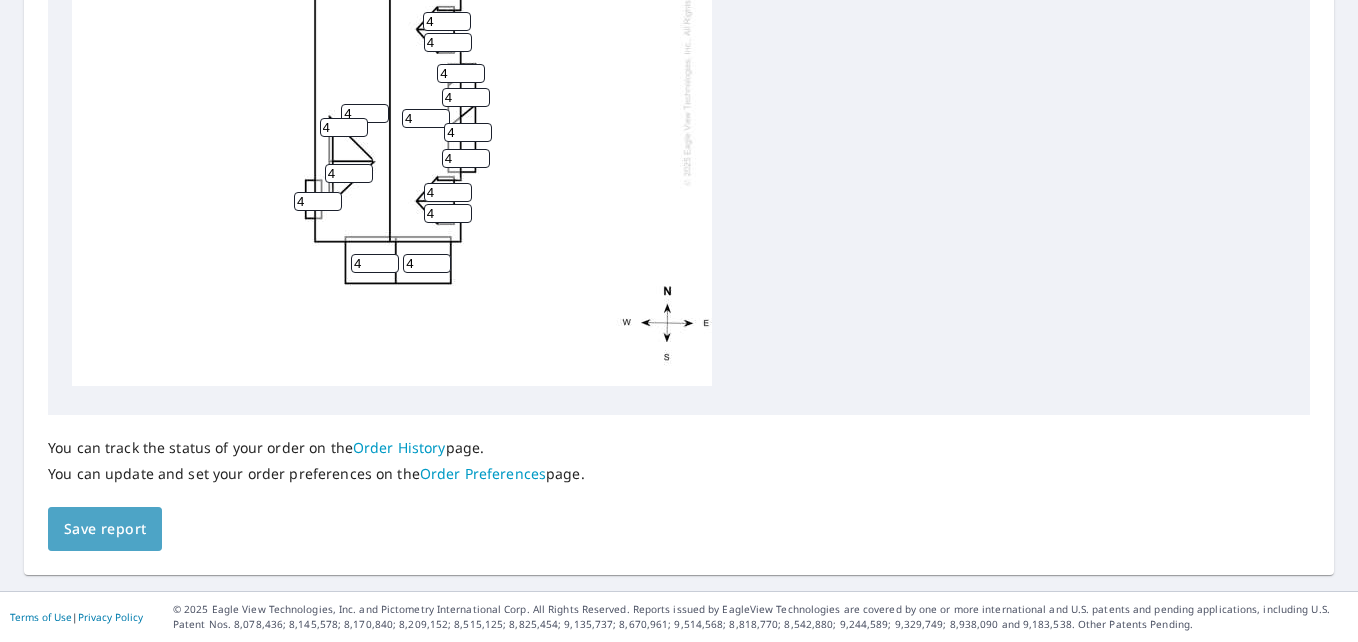 click on "Save report" at bounding box center (105, 529) 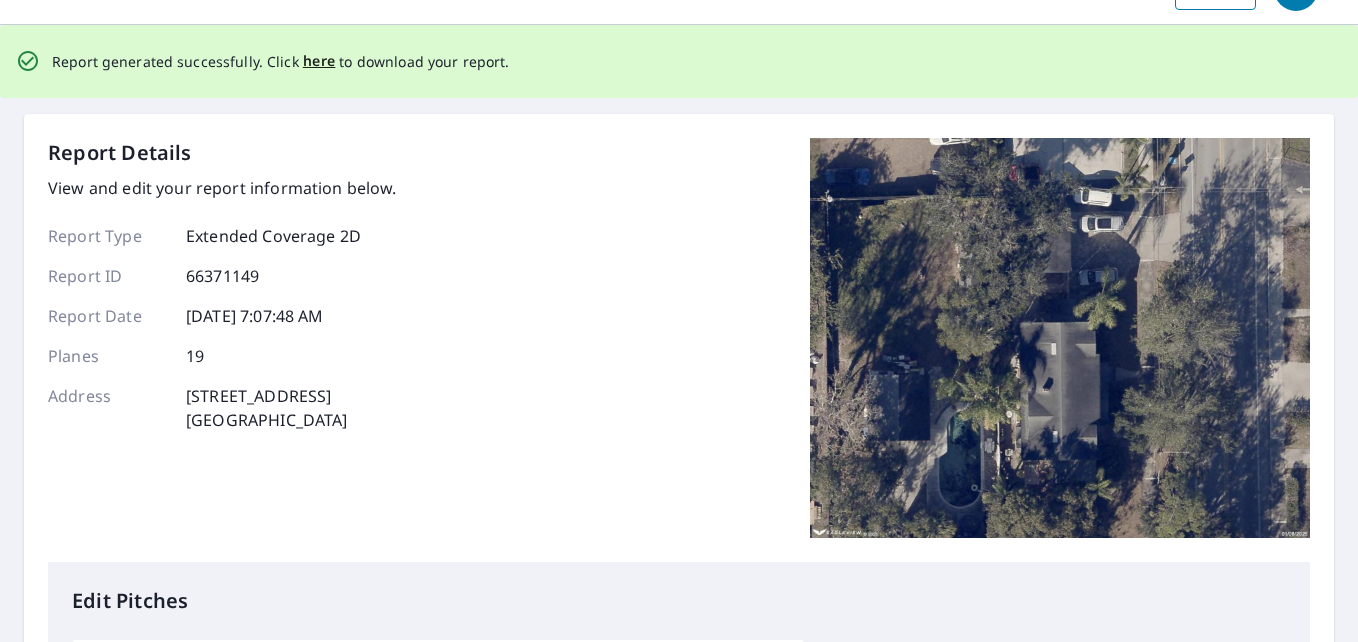scroll, scrollTop: 0, scrollLeft: 0, axis: both 